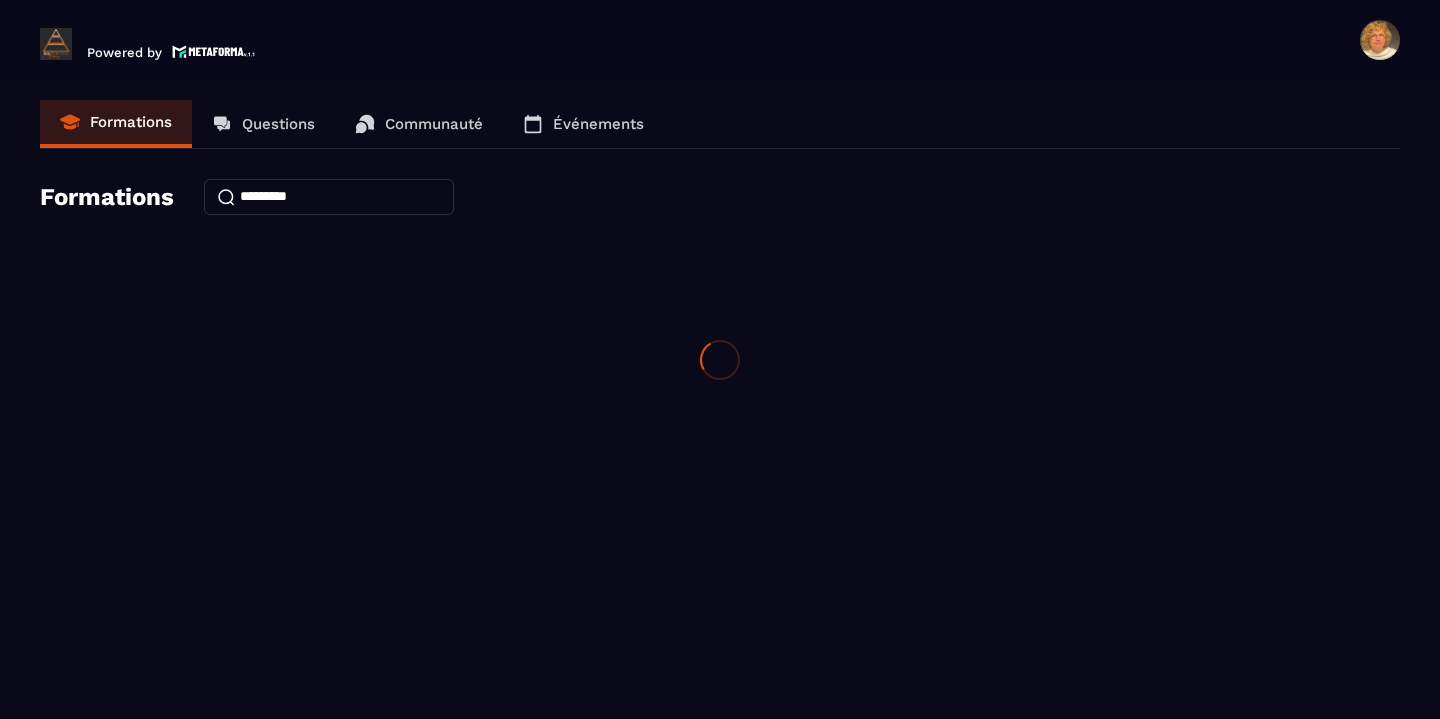 scroll, scrollTop: 0, scrollLeft: 0, axis: both 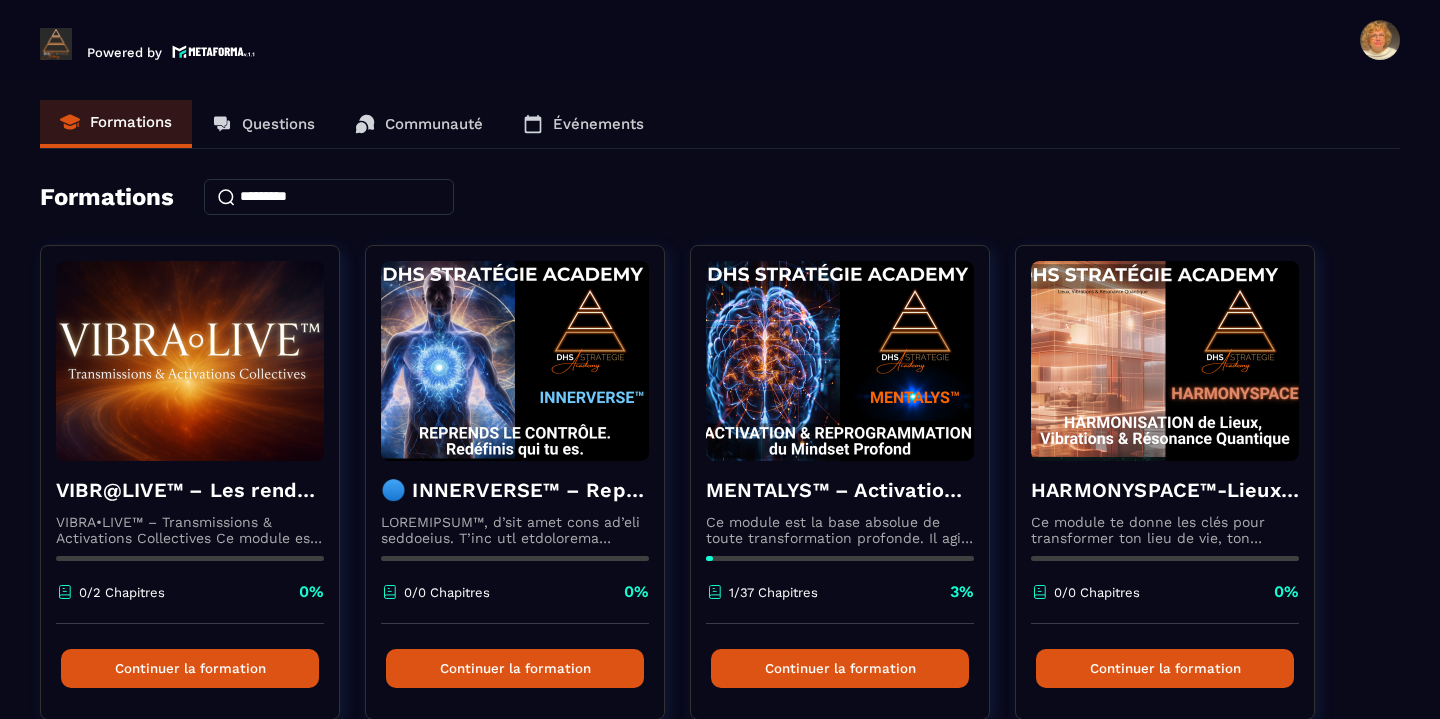 click on "Communauté" at bounding box center (434, 124) 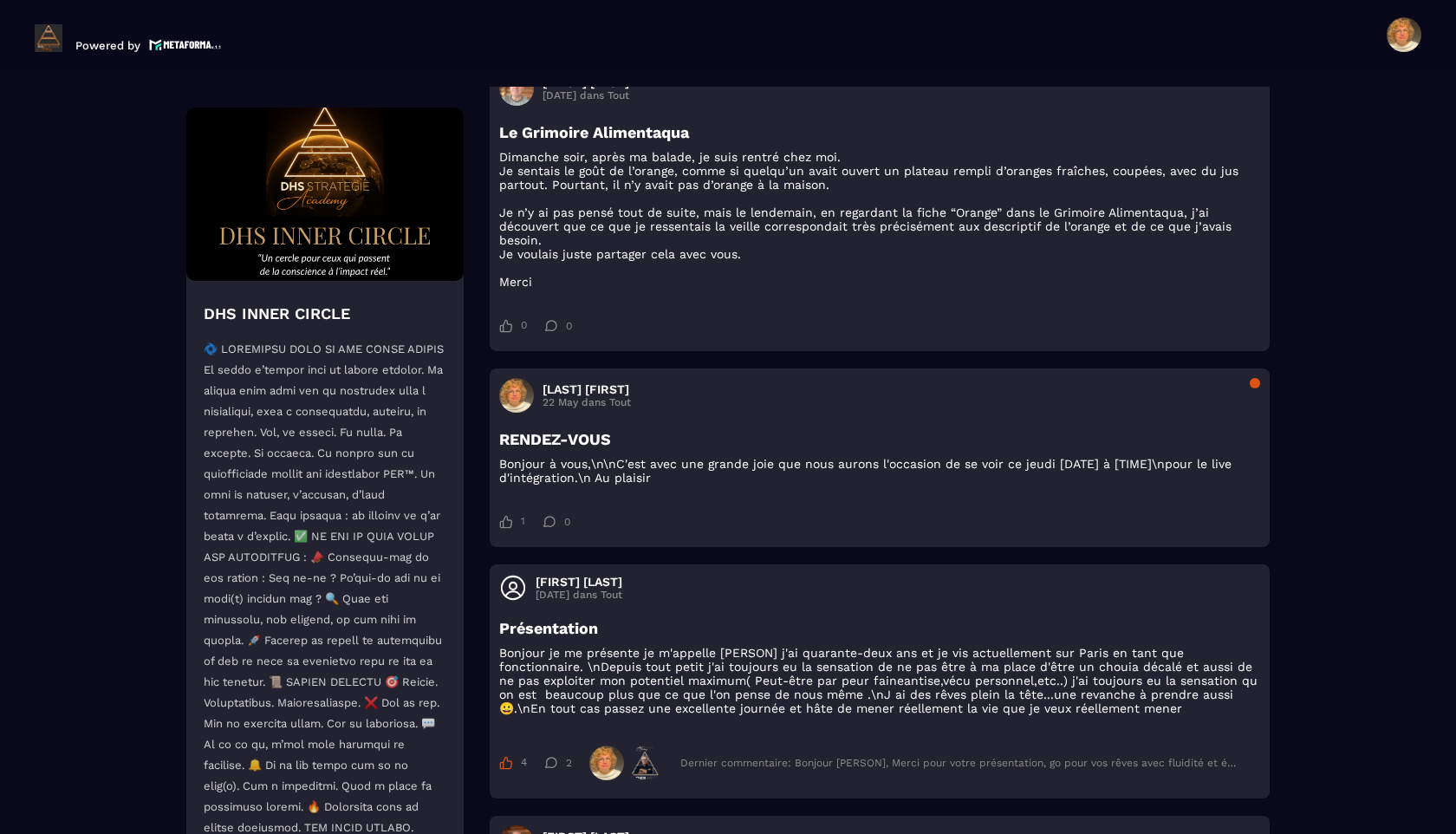 scroll, scrollTop: 3038, scrollLeft: 0, axis: vertical 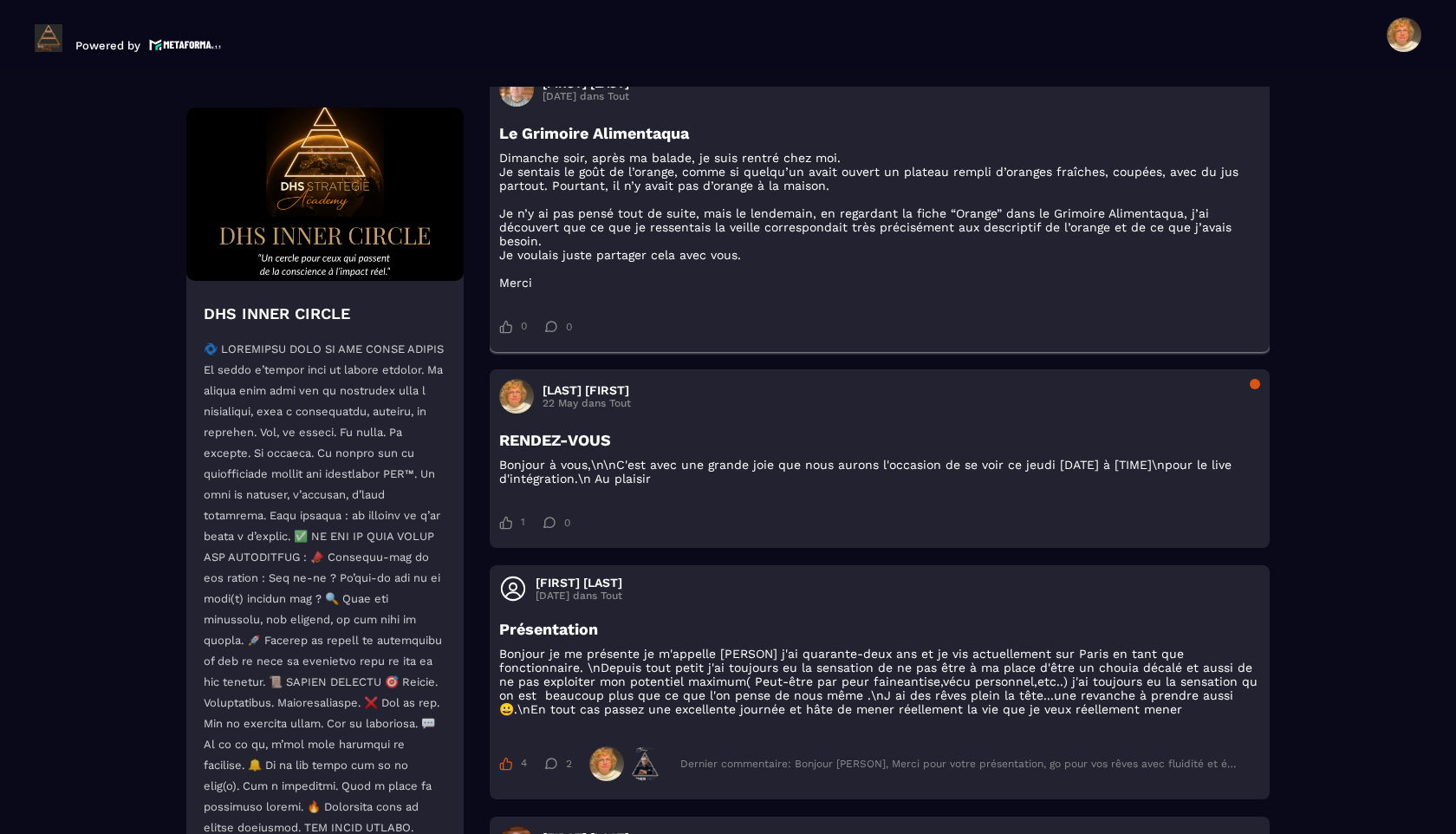 click at bounding box center (1255, 77) 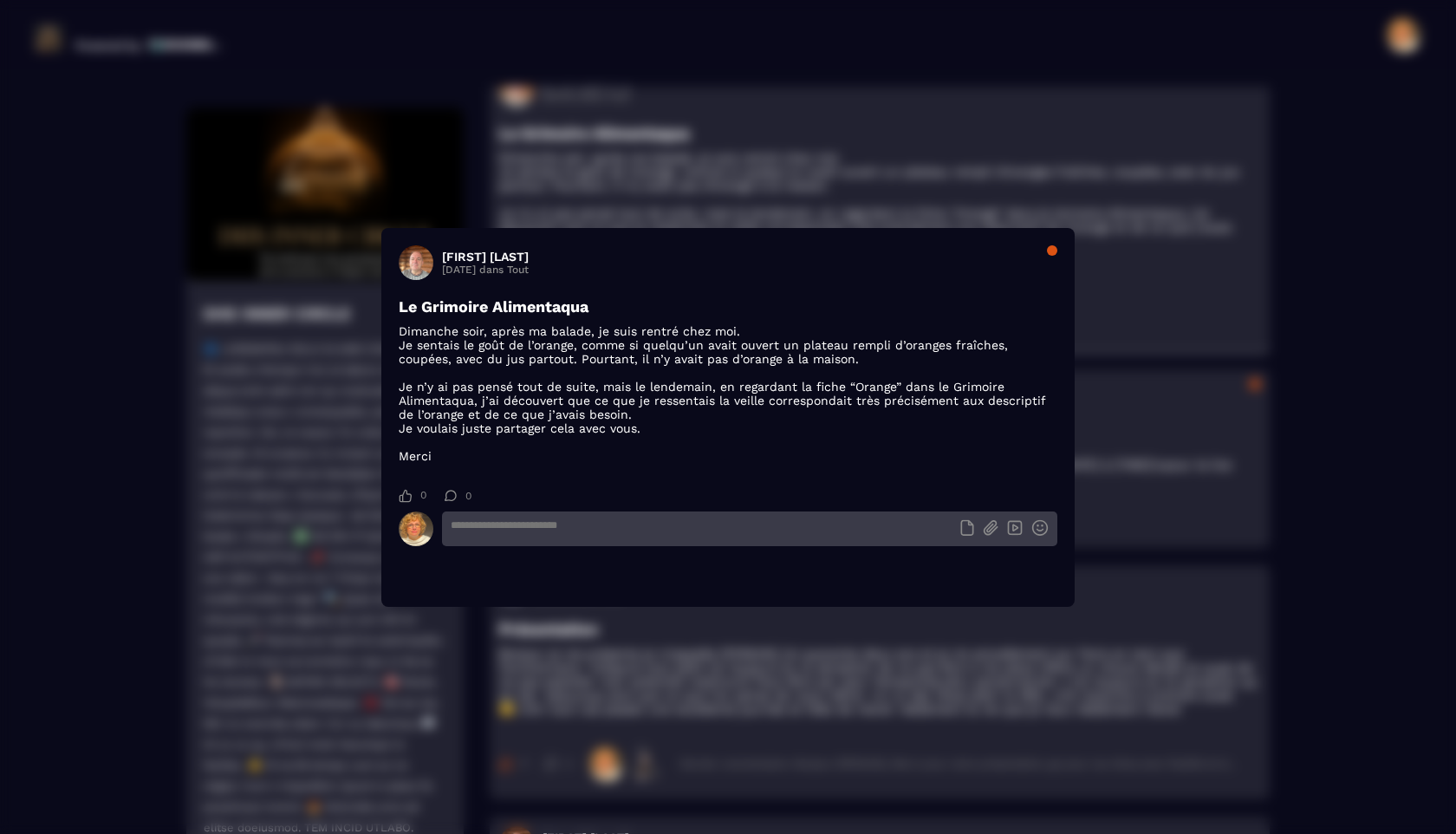 click on "[FIRST] [LAST] [DATE] dans Tout" at bounding box center [728, 263] 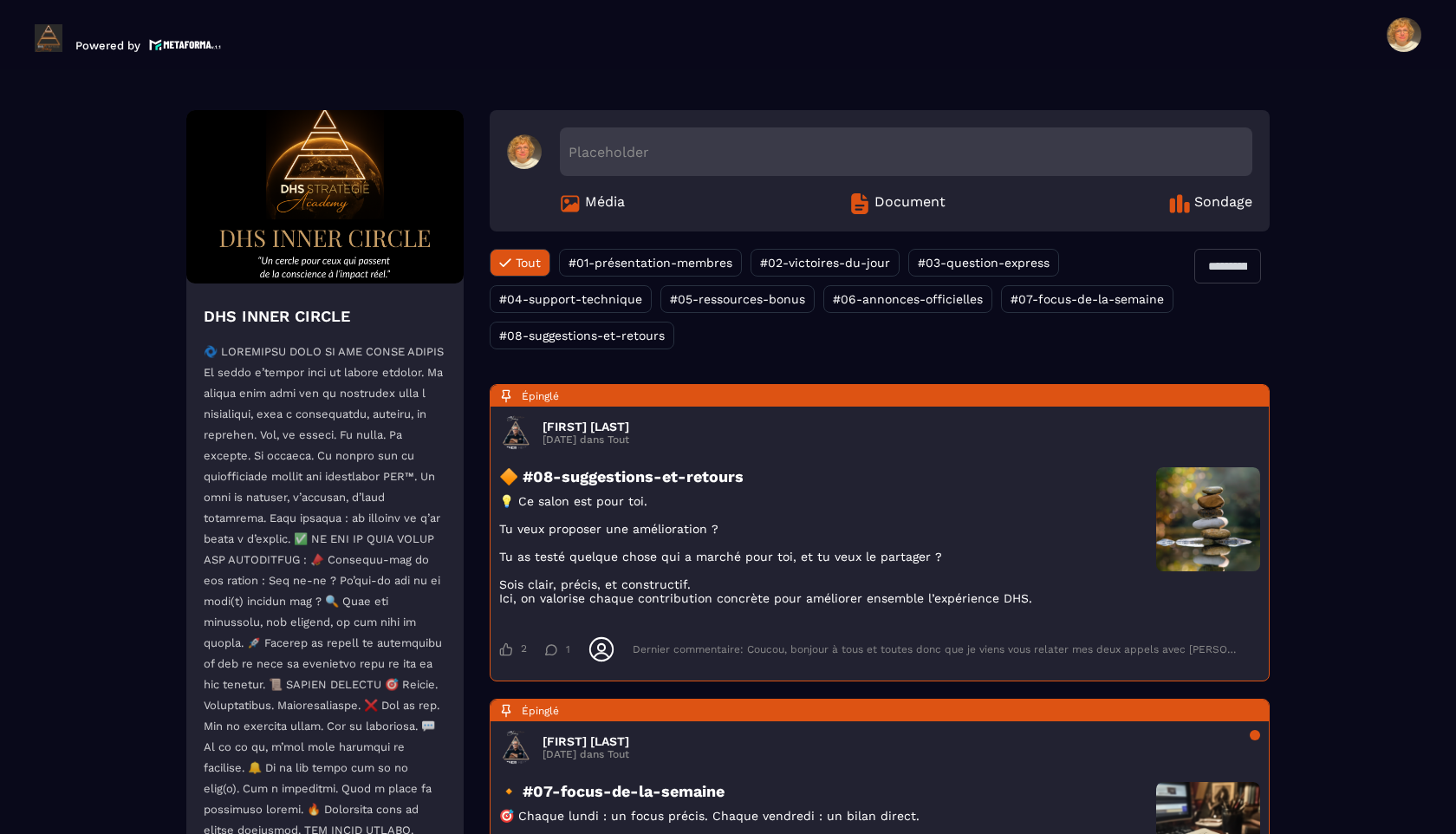 scroll, scrollTop: 0, scrollLeft: 0, axis: both 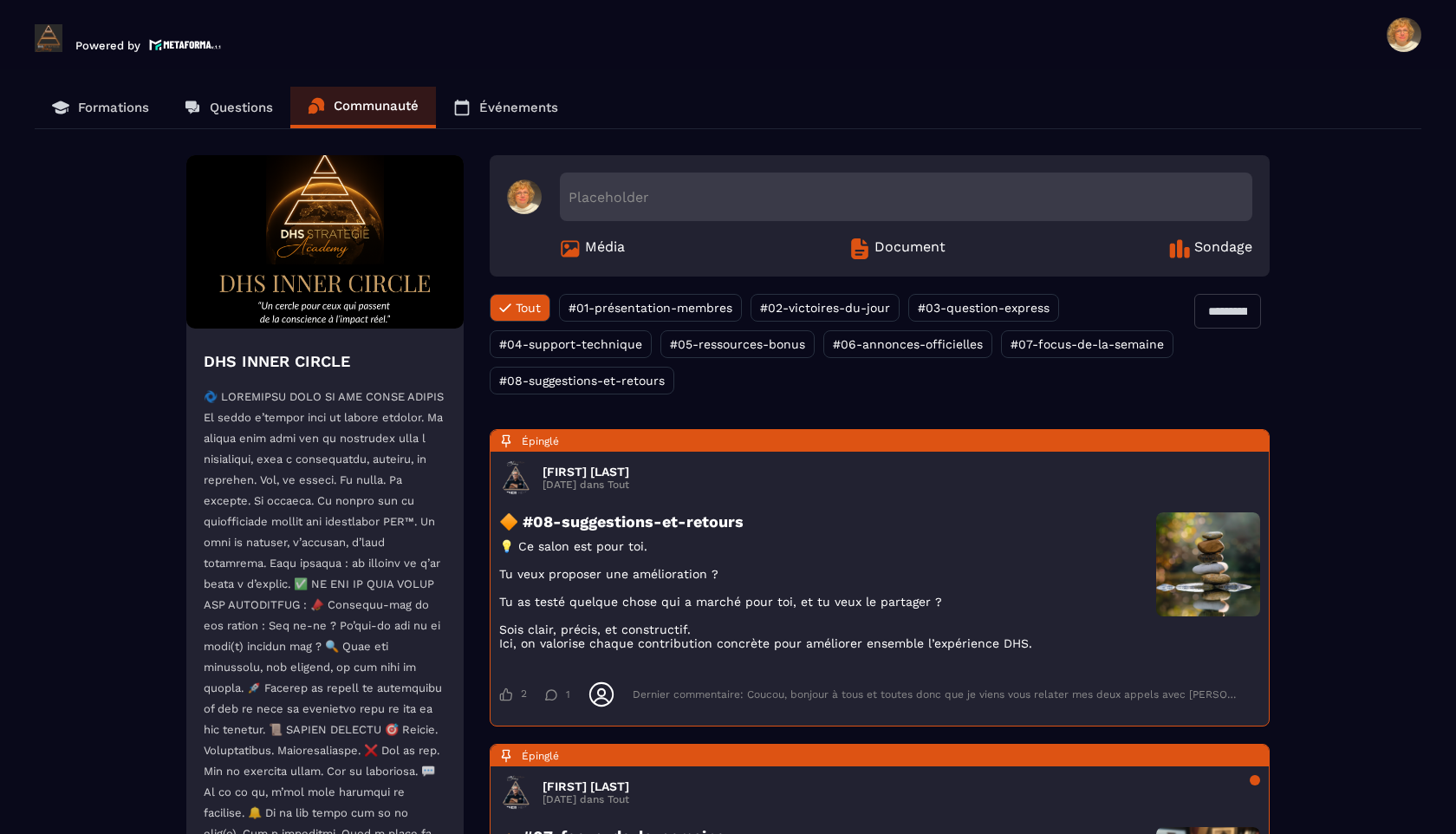 click on "Questions" at bounding box center [241, 108] 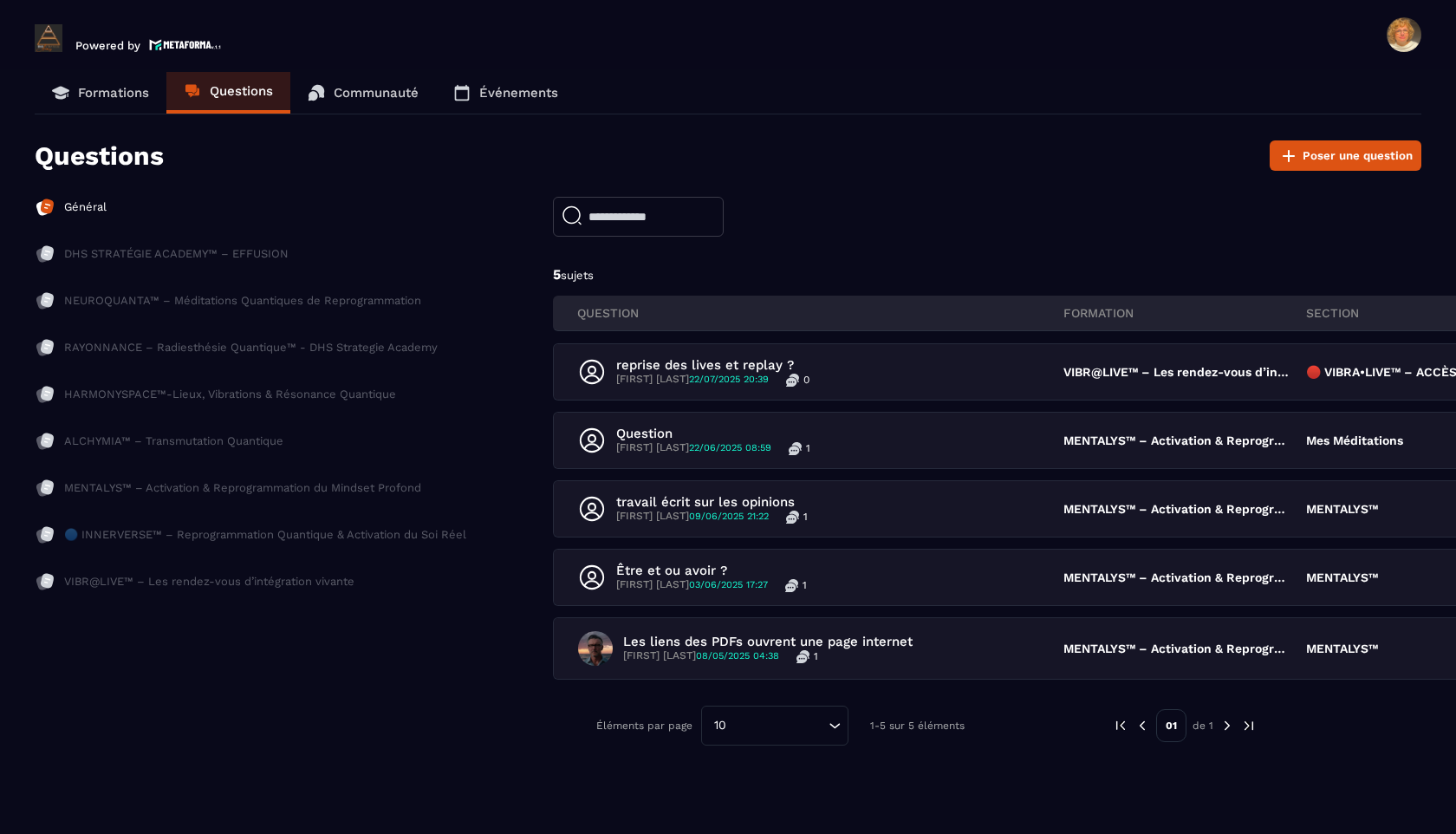 scroll, scrollTop: 14, scrollLeft: 0, axis: vertical 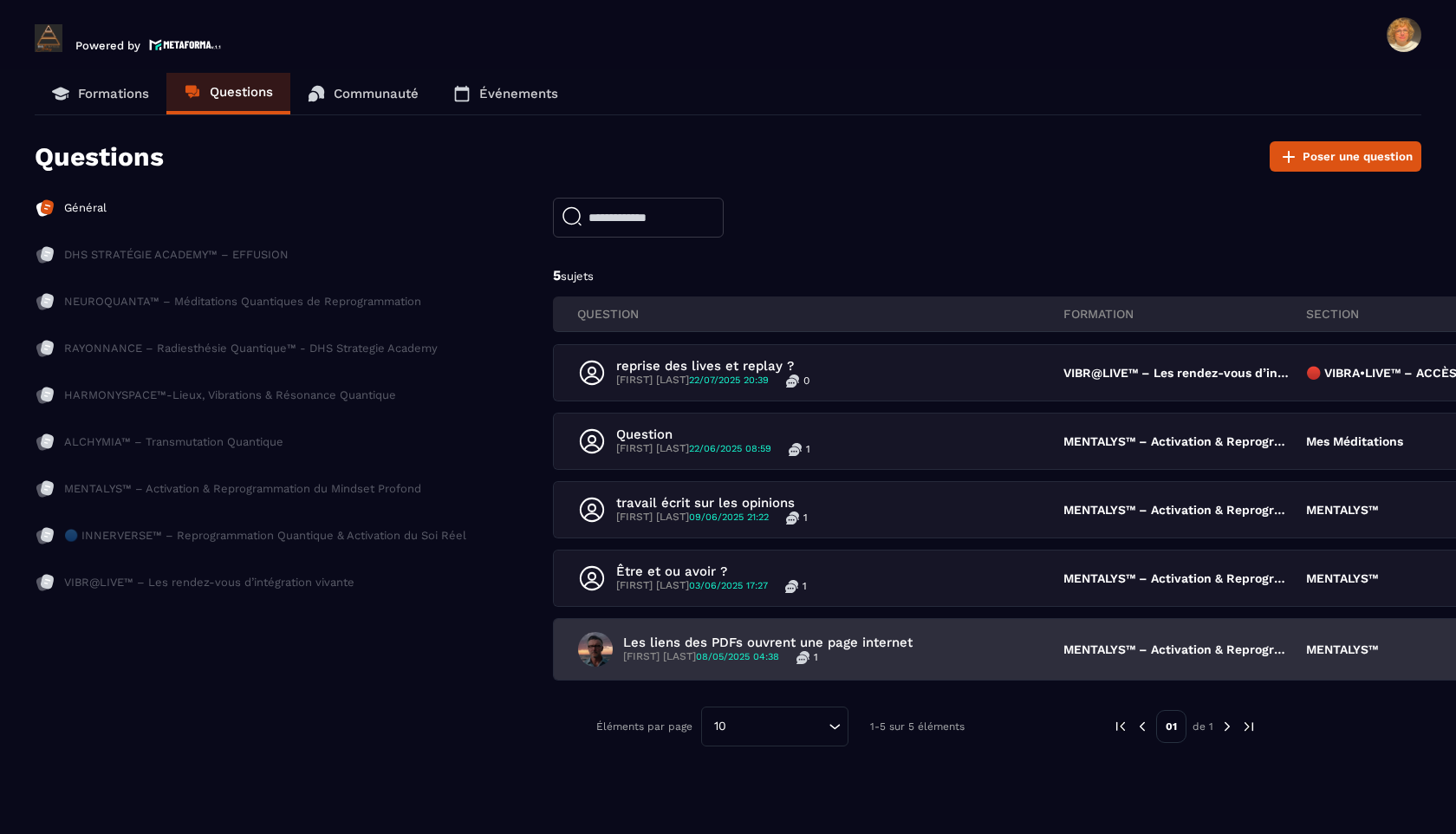 click on "08/05/2025 04:38" at bounding box center (738, 656) 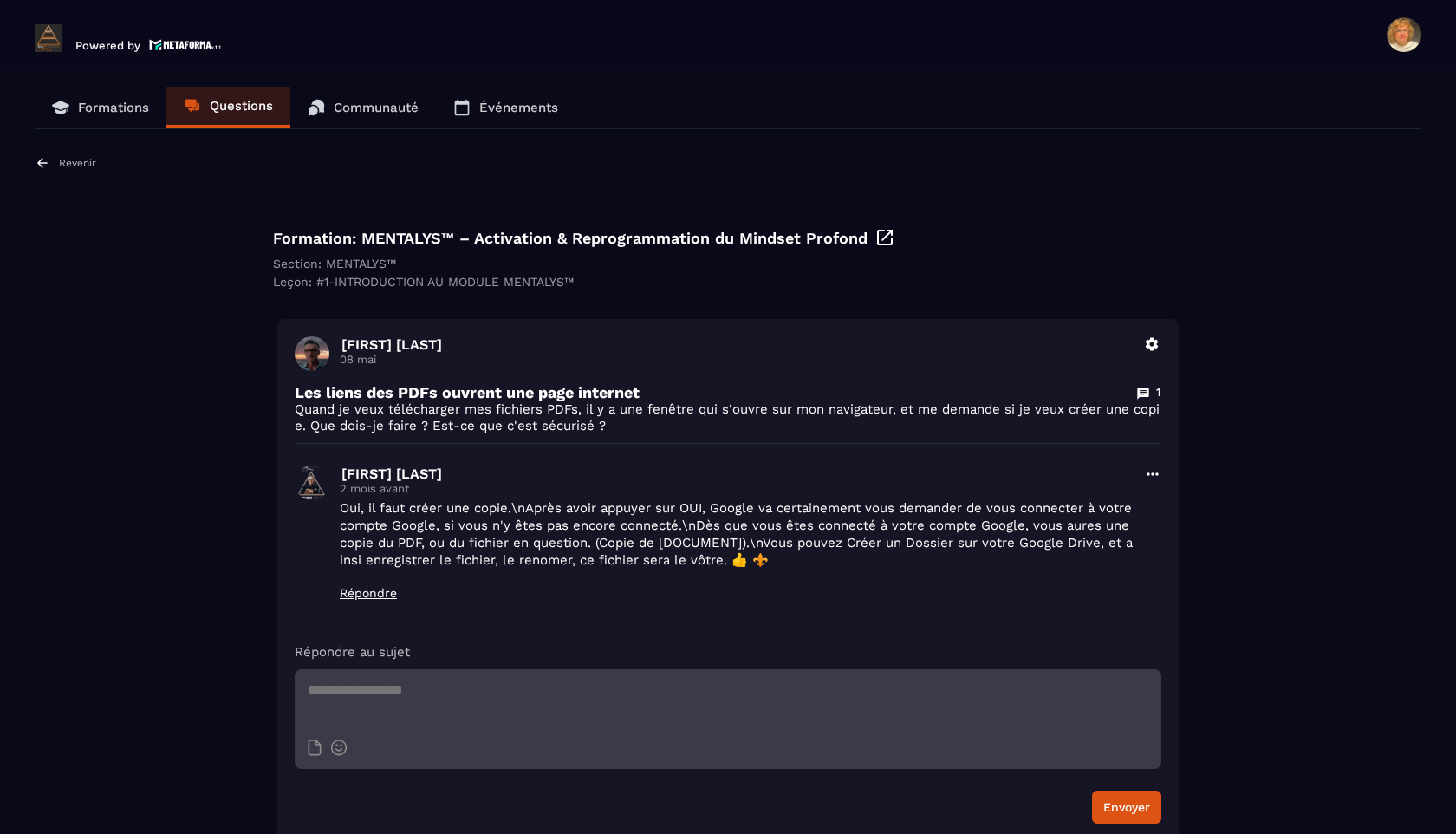 click on "Formations Questions Communauté Événements" at bounding box center [728, 108] 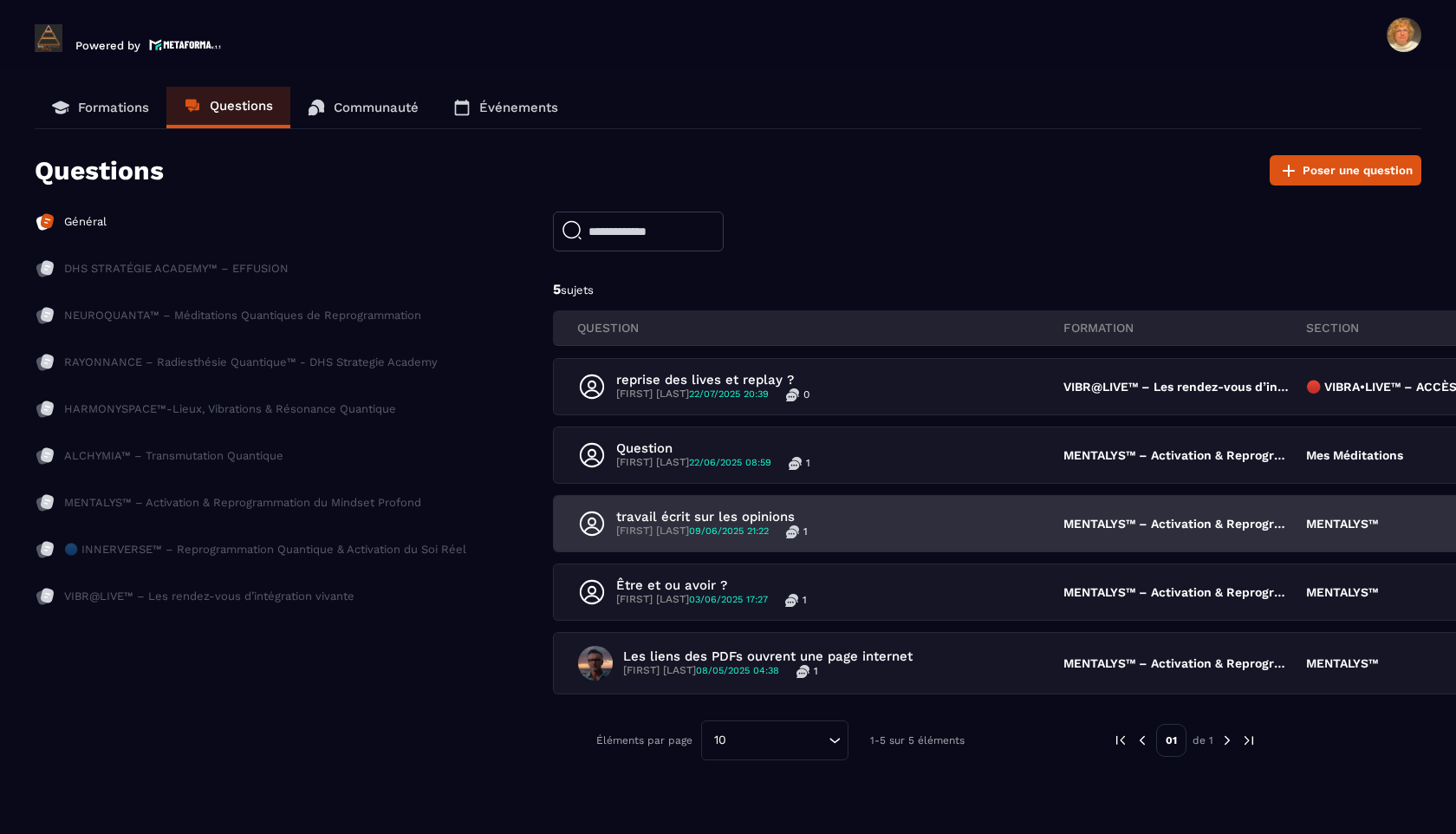 click on "travail écrit sur les opinions" at bounding box center (712, 517) 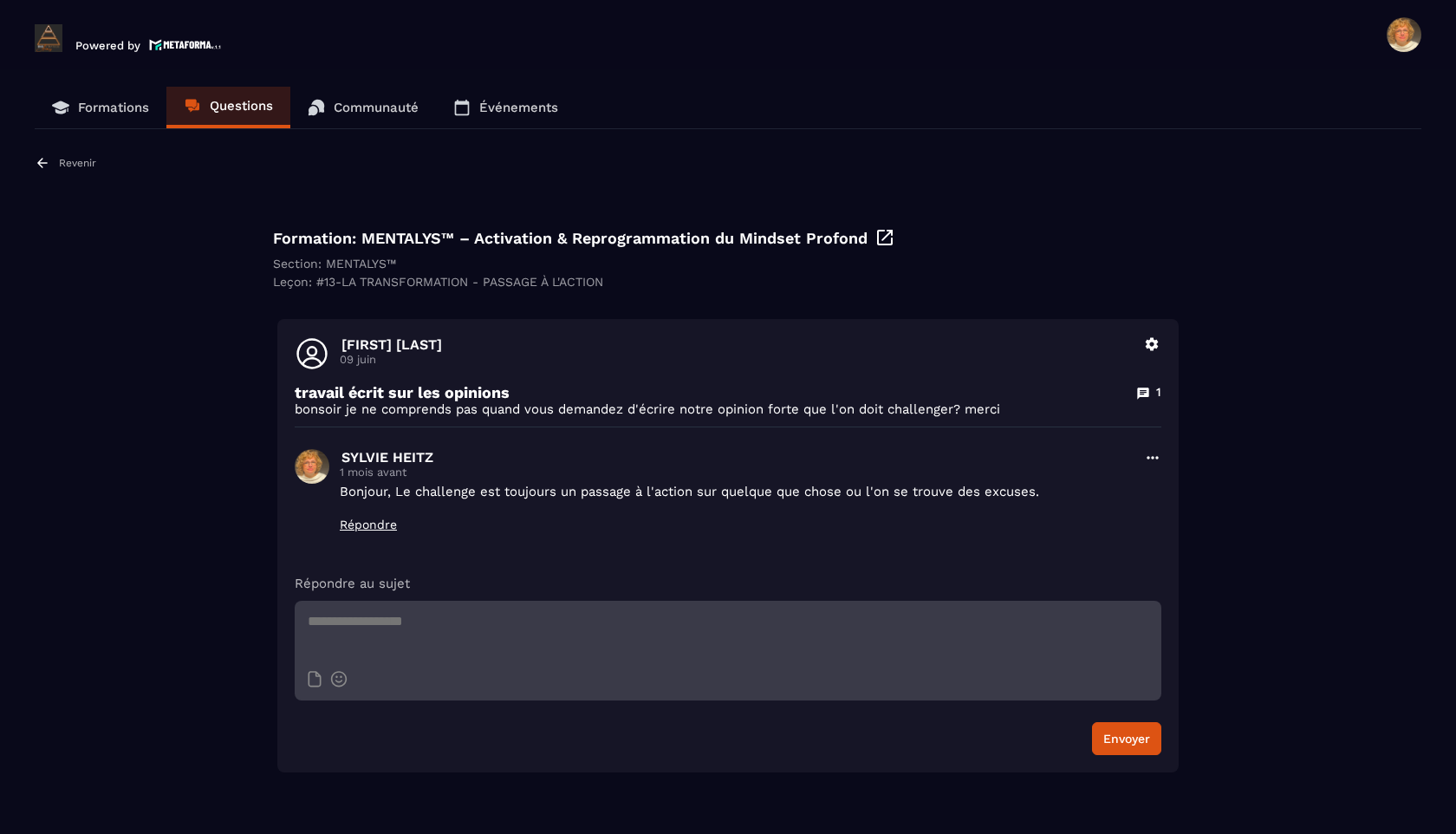 click on "Formation: MENTALYS™ – Activation \u0026 Reprogrammation du Mindset Profond  Section: MENTALYS™ Leçon: #13-LA TRANSFORMATION - PASSAGE À L'ACTION [PERSON] [DATE]  Supprimer travail écrit sur les opinions 1 bonsoir \nje ne comprends pas quand vous demandez d'écrire notre opinion forte que l'on doit challenger? merci [PERSON] [TIME] Bonjour,\nLe challenge est toujours un passage à l'action sur quelque que chose ou l'on se trouve des excuses. Répondre  Modifier  Supprimer Répondre au sujet Envoyer" at bounding box center [728, 464] 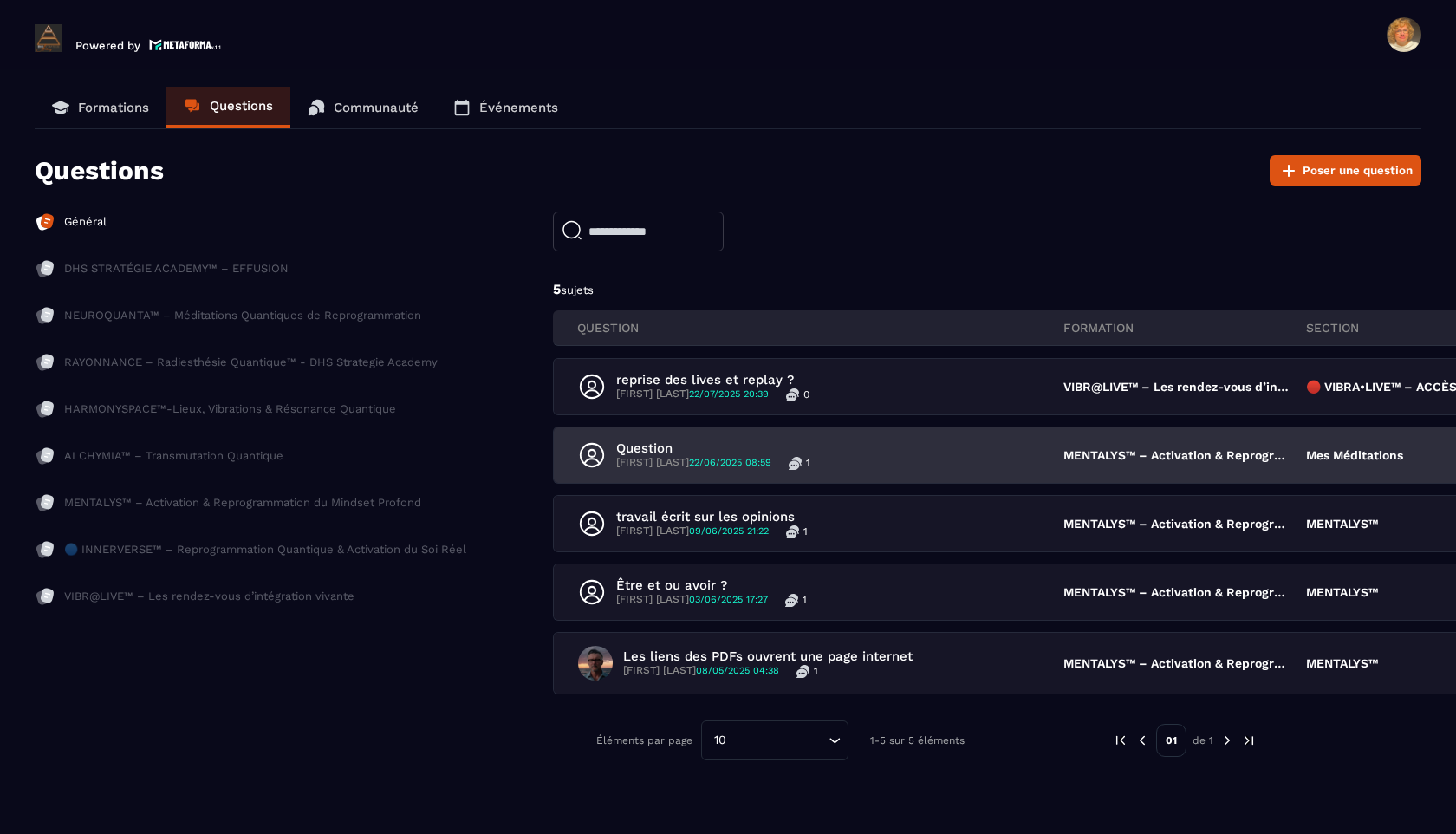 click on "[FIRST] [LAST] [DATE] [TIME]" at bounding box center (693, 463) 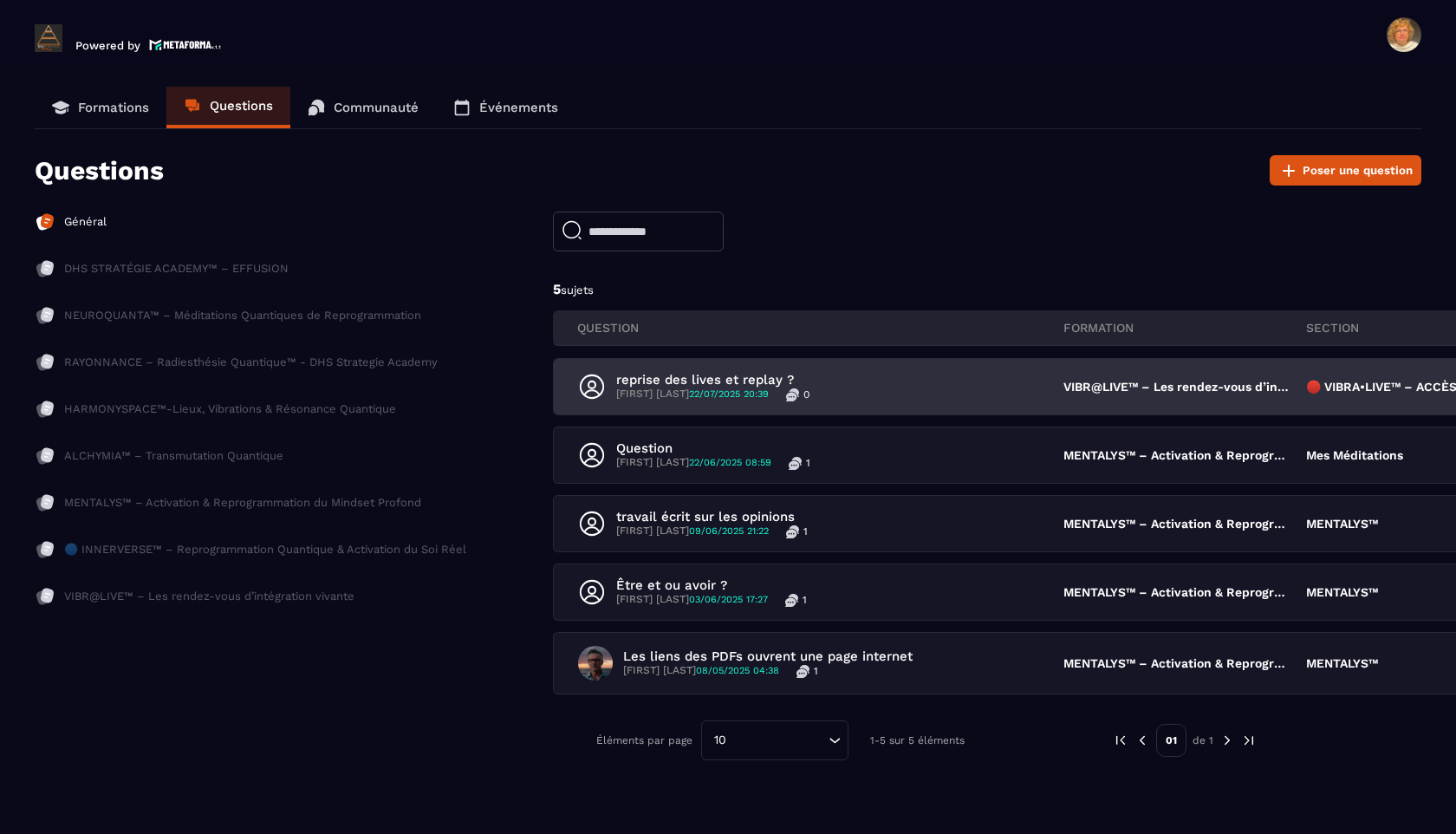 click on "reprise des lives et replay ?" at bounding box center (712, 380) 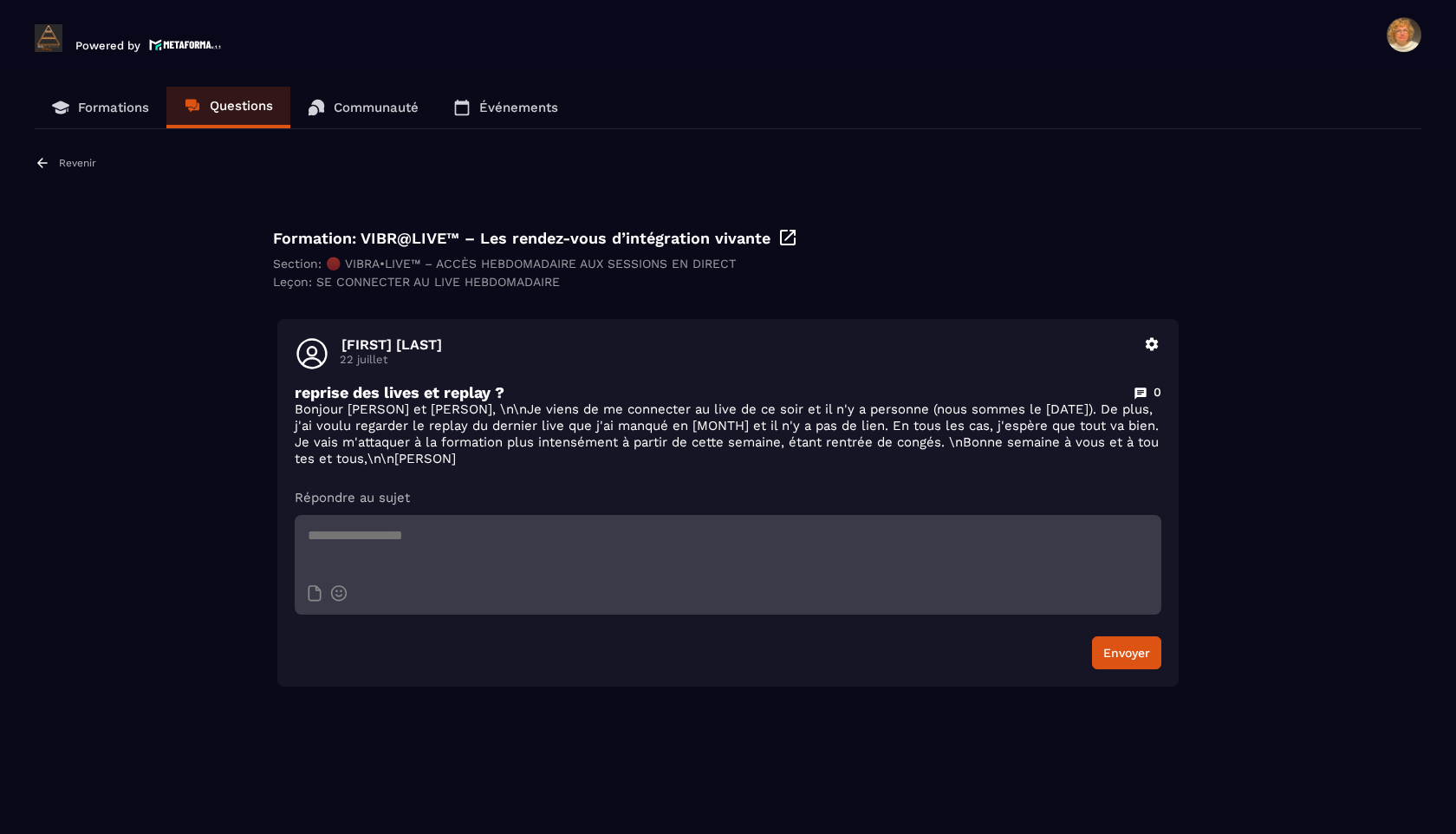 click on "Formation: VIBR@LIVE™ – Les rendez-vous d’intégration vivante" at bounding box center (728, 238) 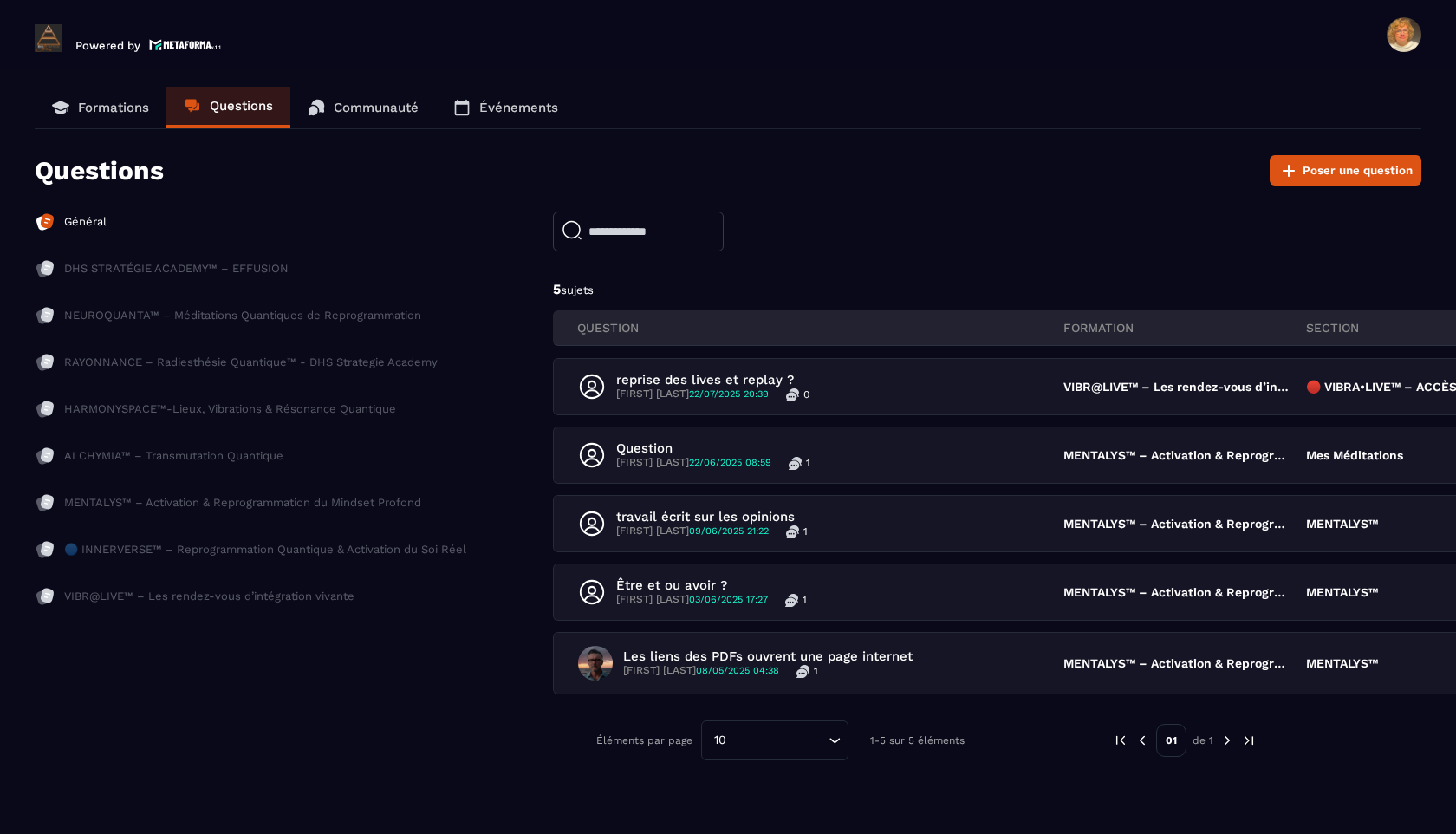 click on "Communauté" at bounding box center [376, 108] 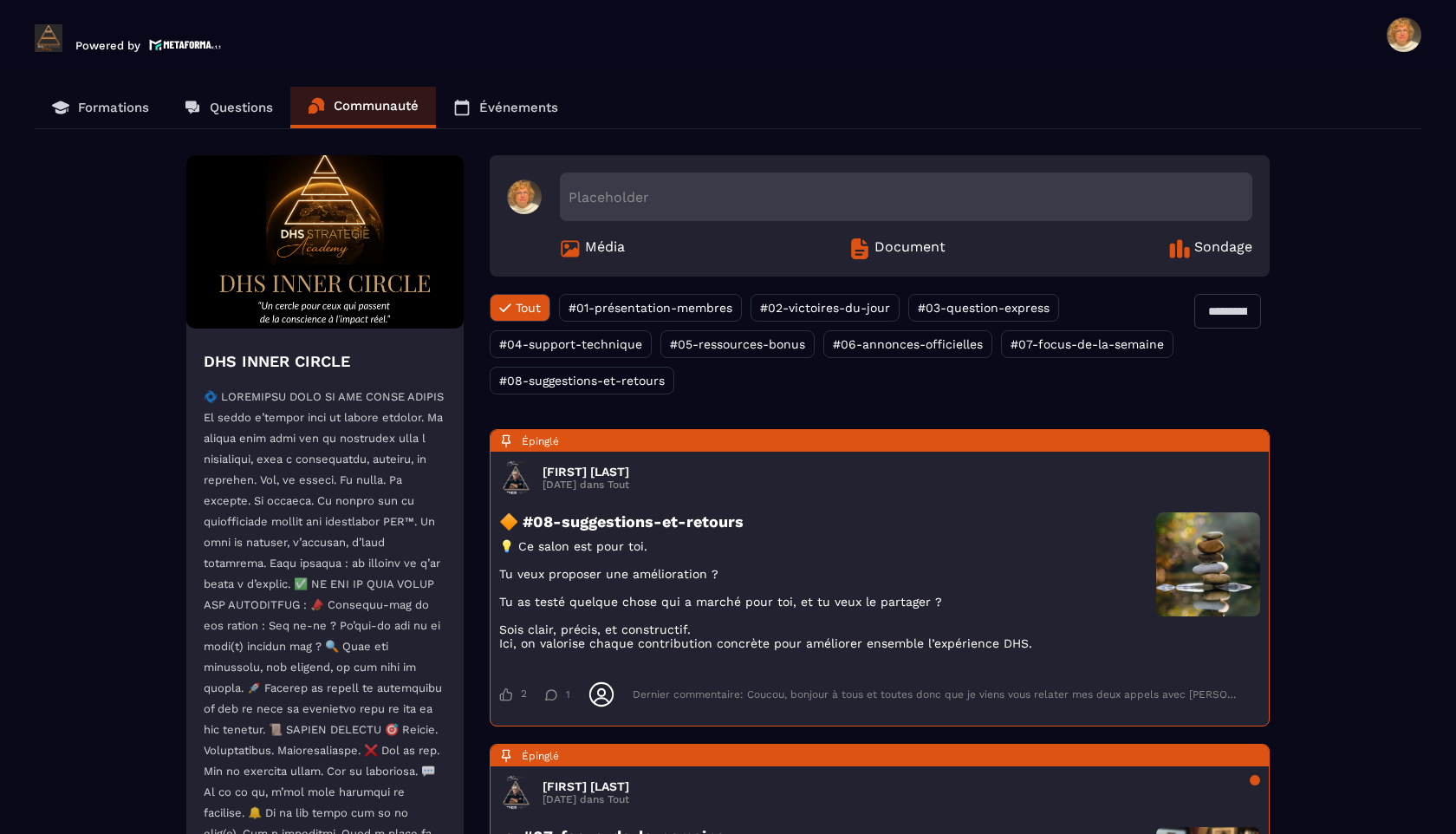 click on "Questions" at bounding box center [241, 108] 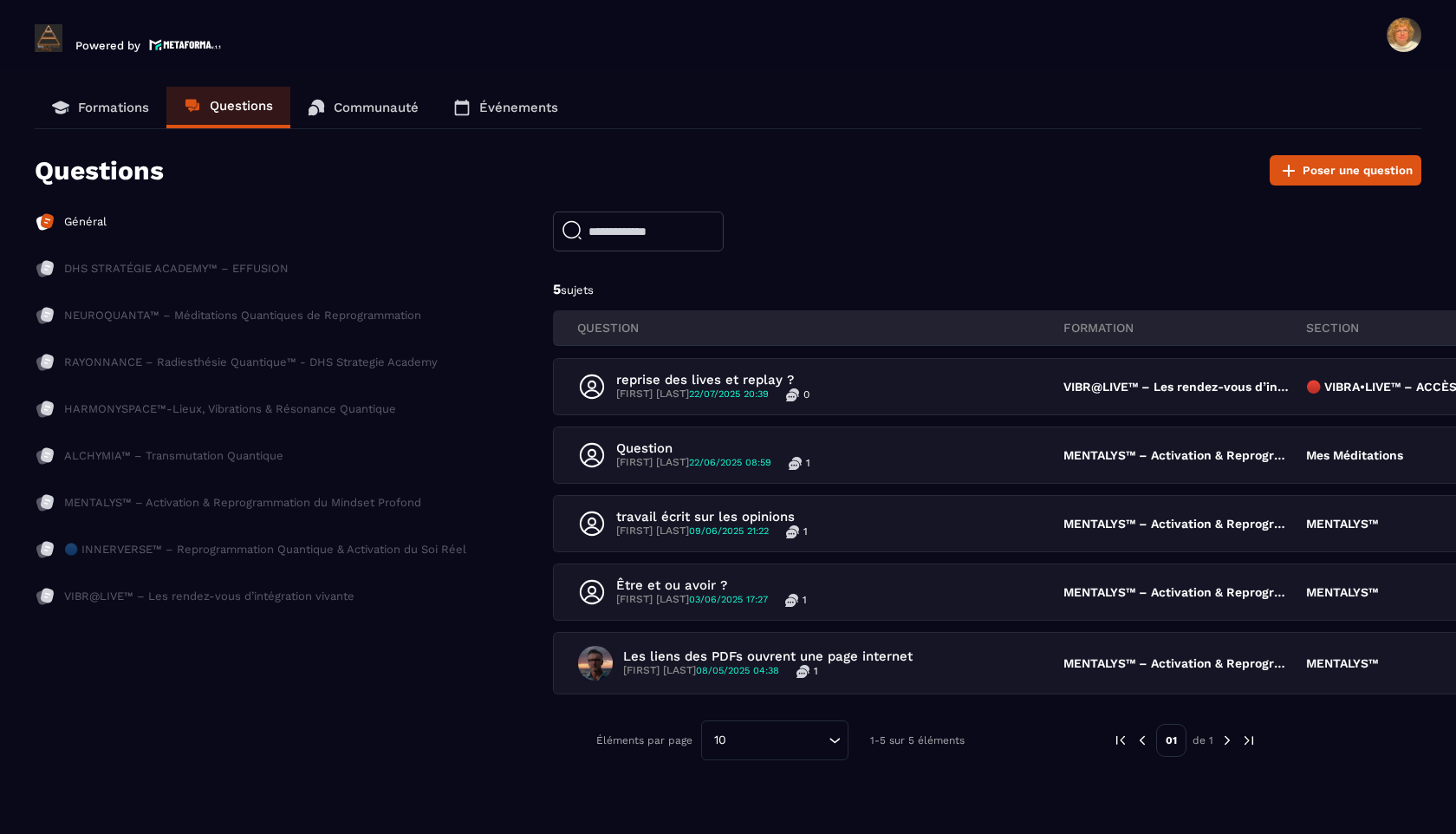 click on "Communauté" at bounding box center (376, 108) 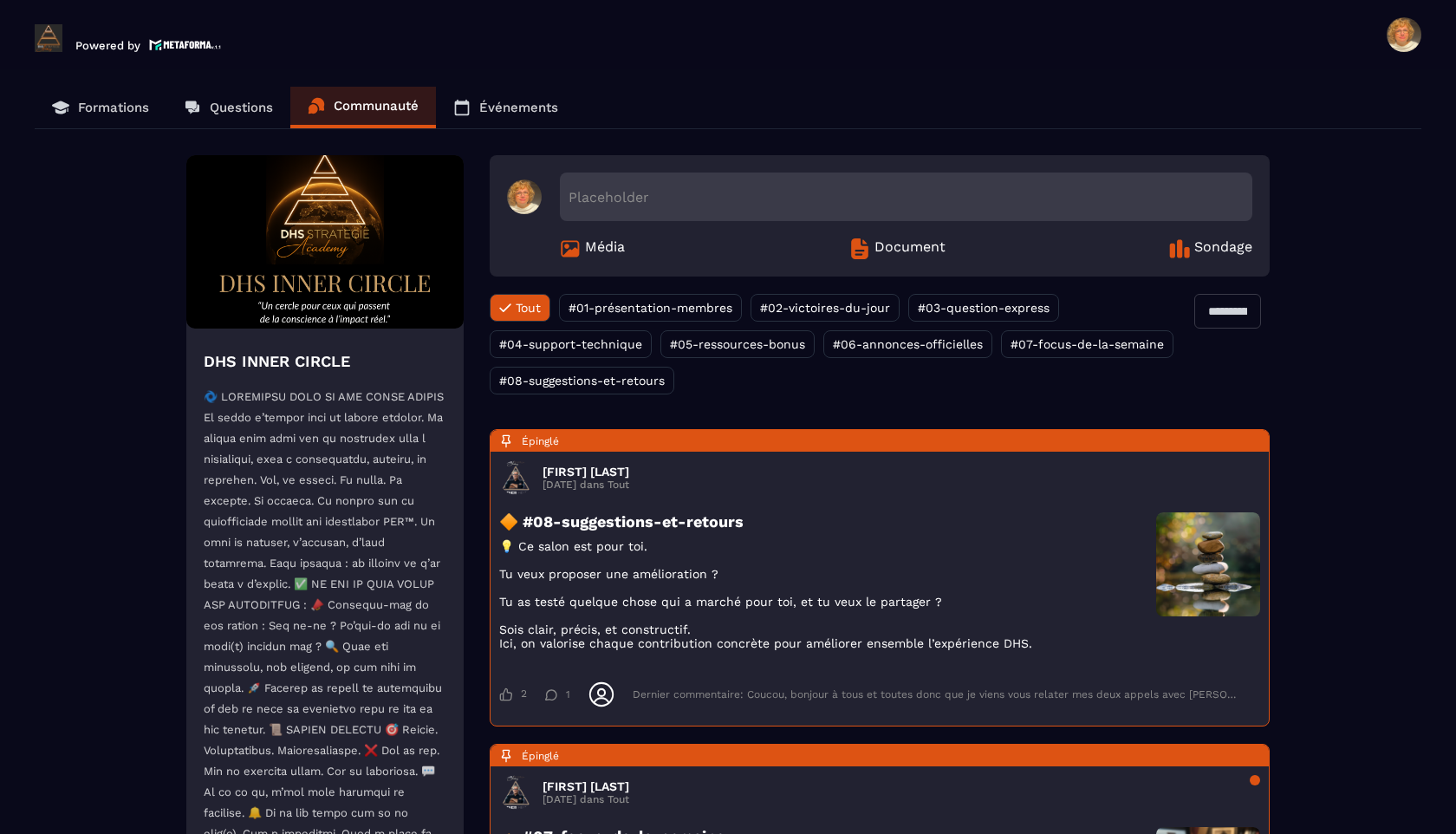 click on "#02-victoires-du-jour" at bounding box center (825, 308) 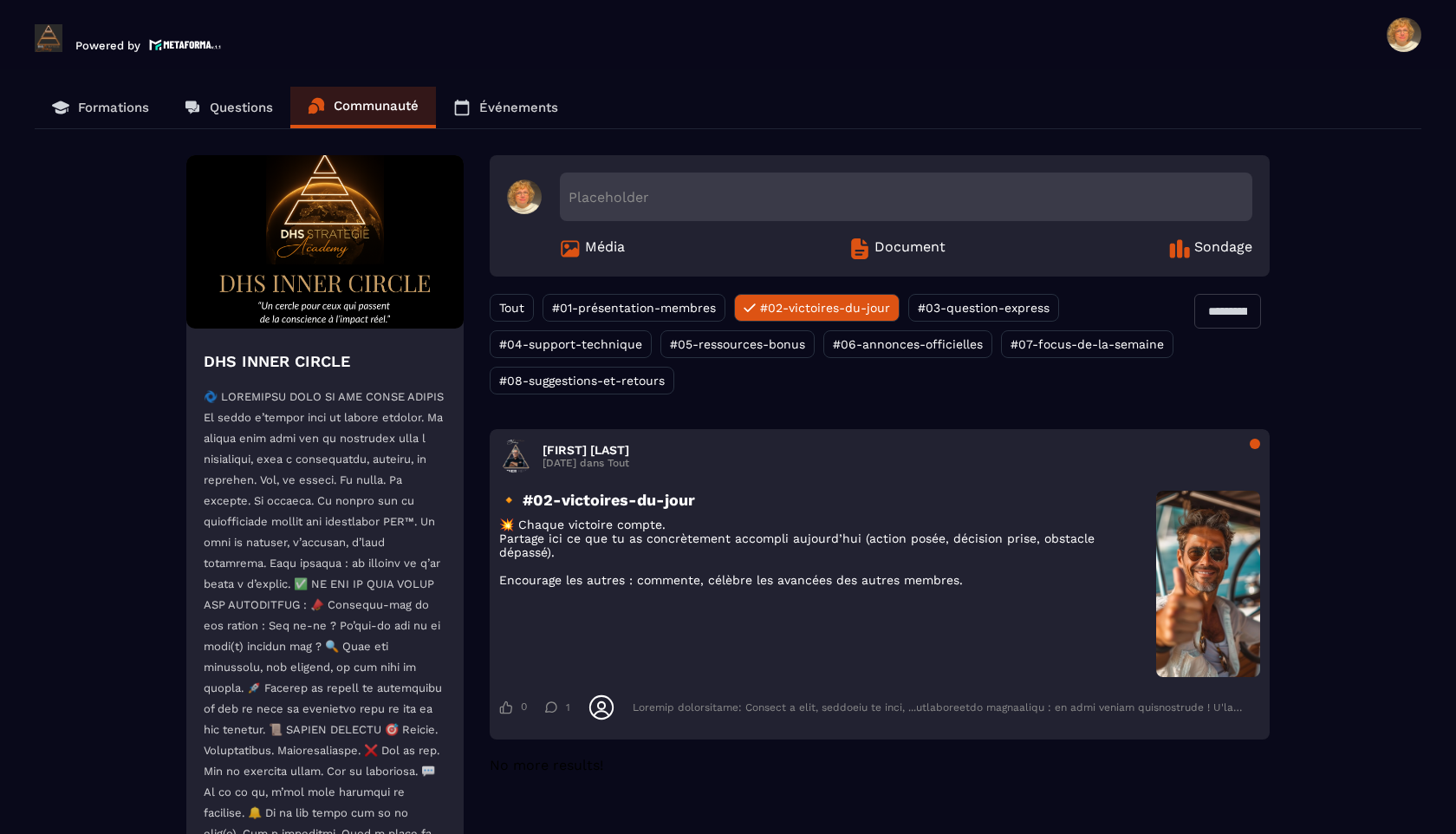 click on "#01-présentation-membres" at bounding box center [634, 308] 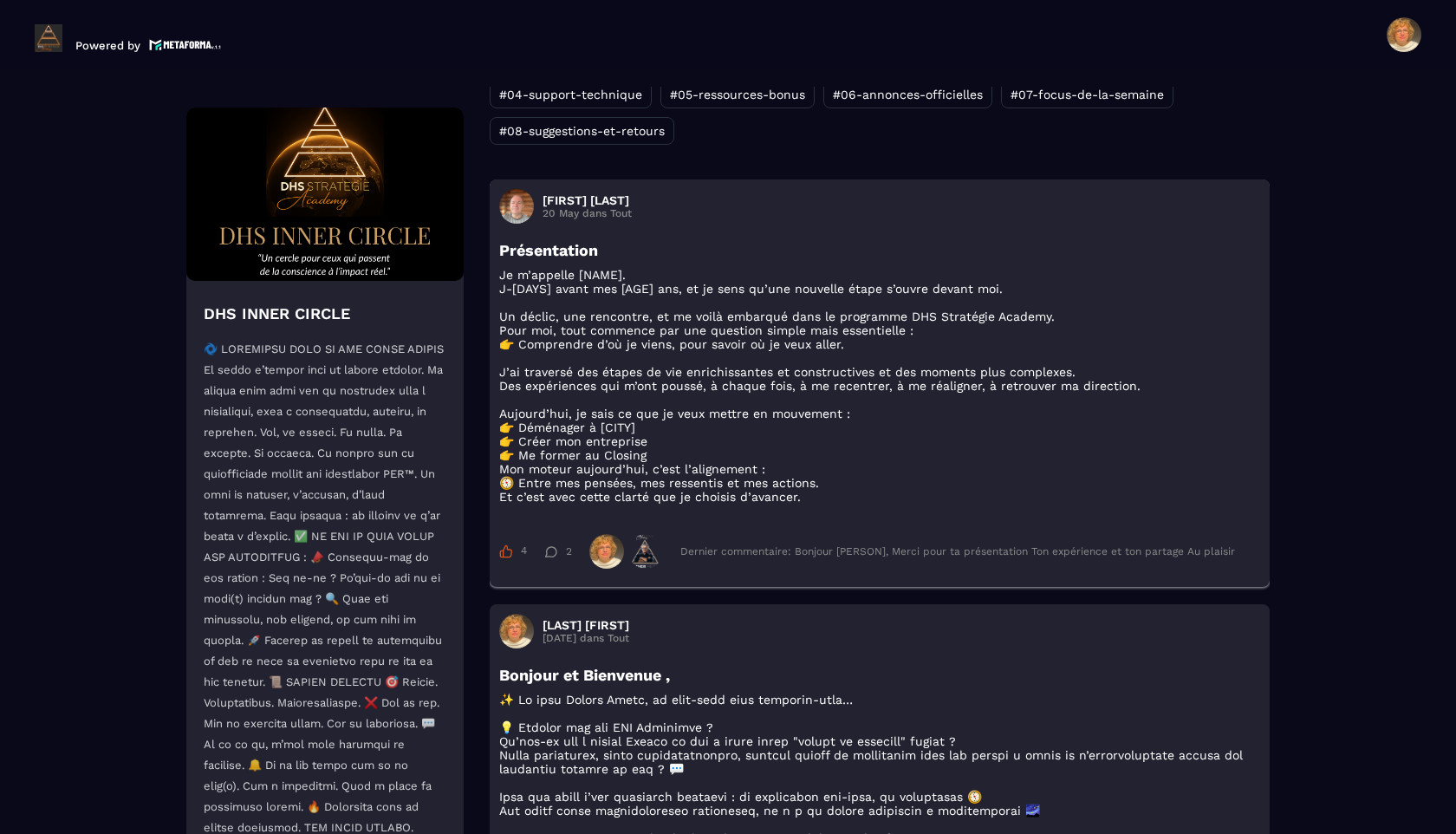 scroll, scrollTop: 0, scrollLeft: 0, axis: both 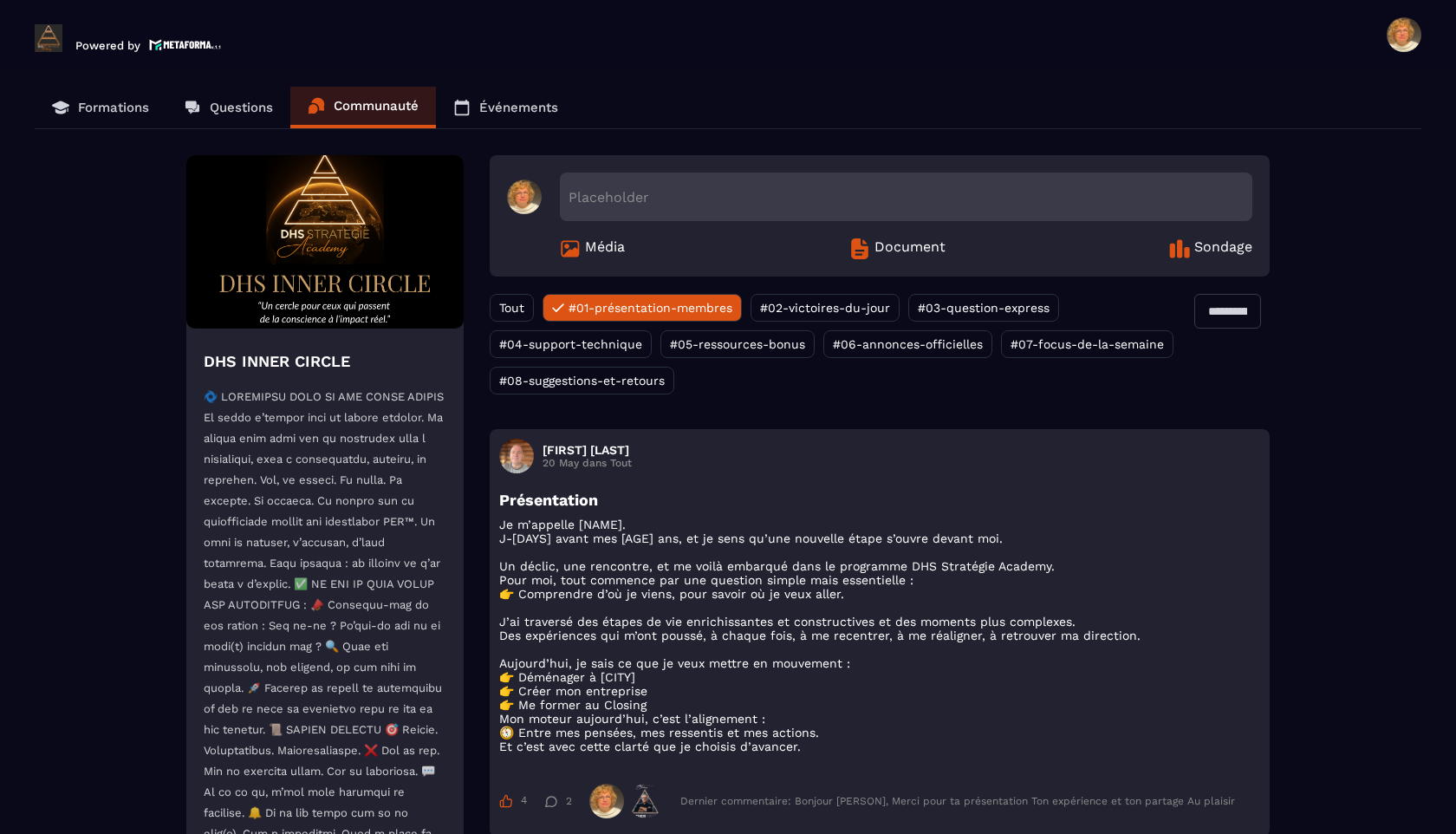 click on "#03-question-express" at bounding box center [984, 308] 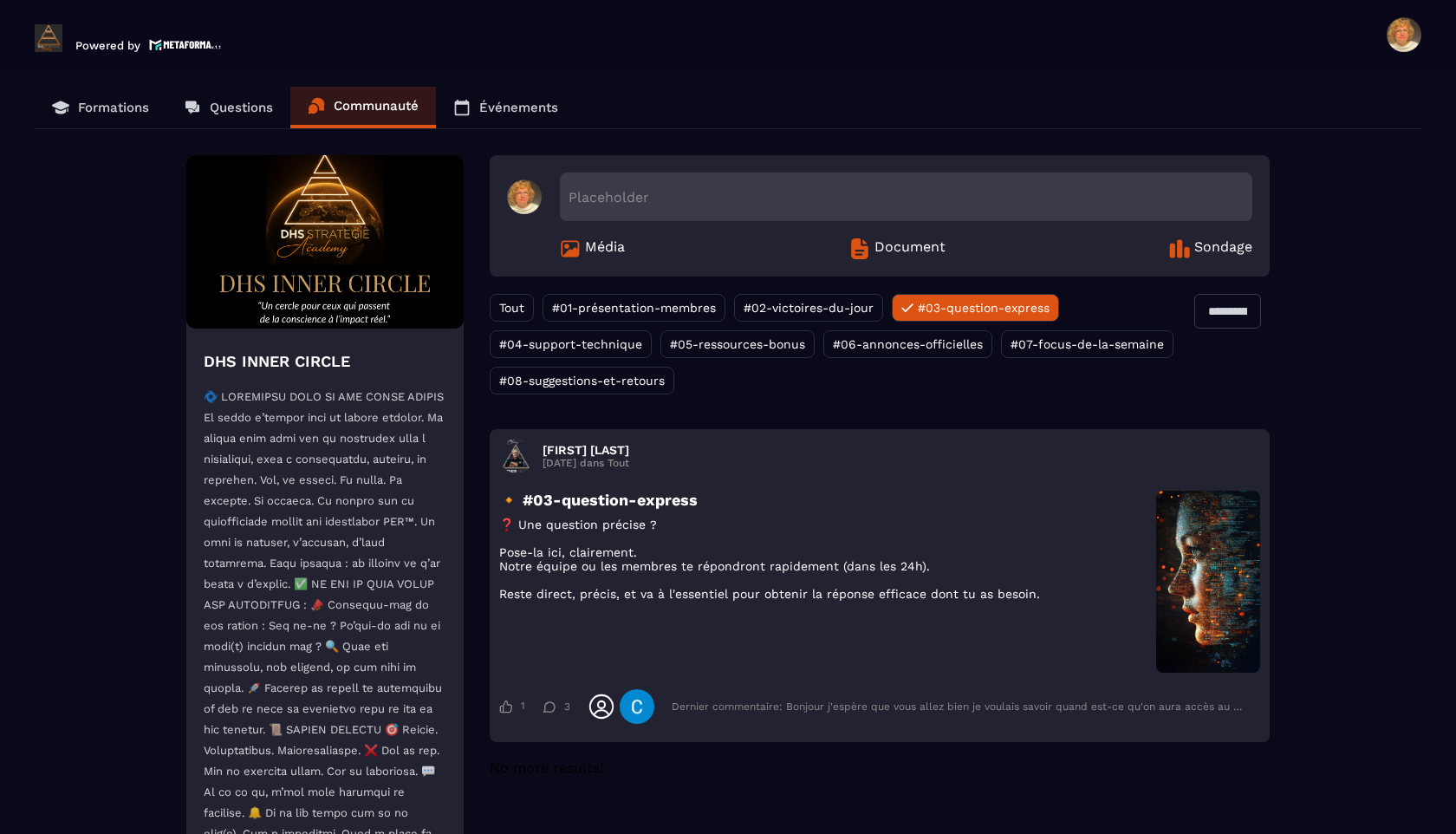click on "#04-support-technique" at bounding box center [570, 344] 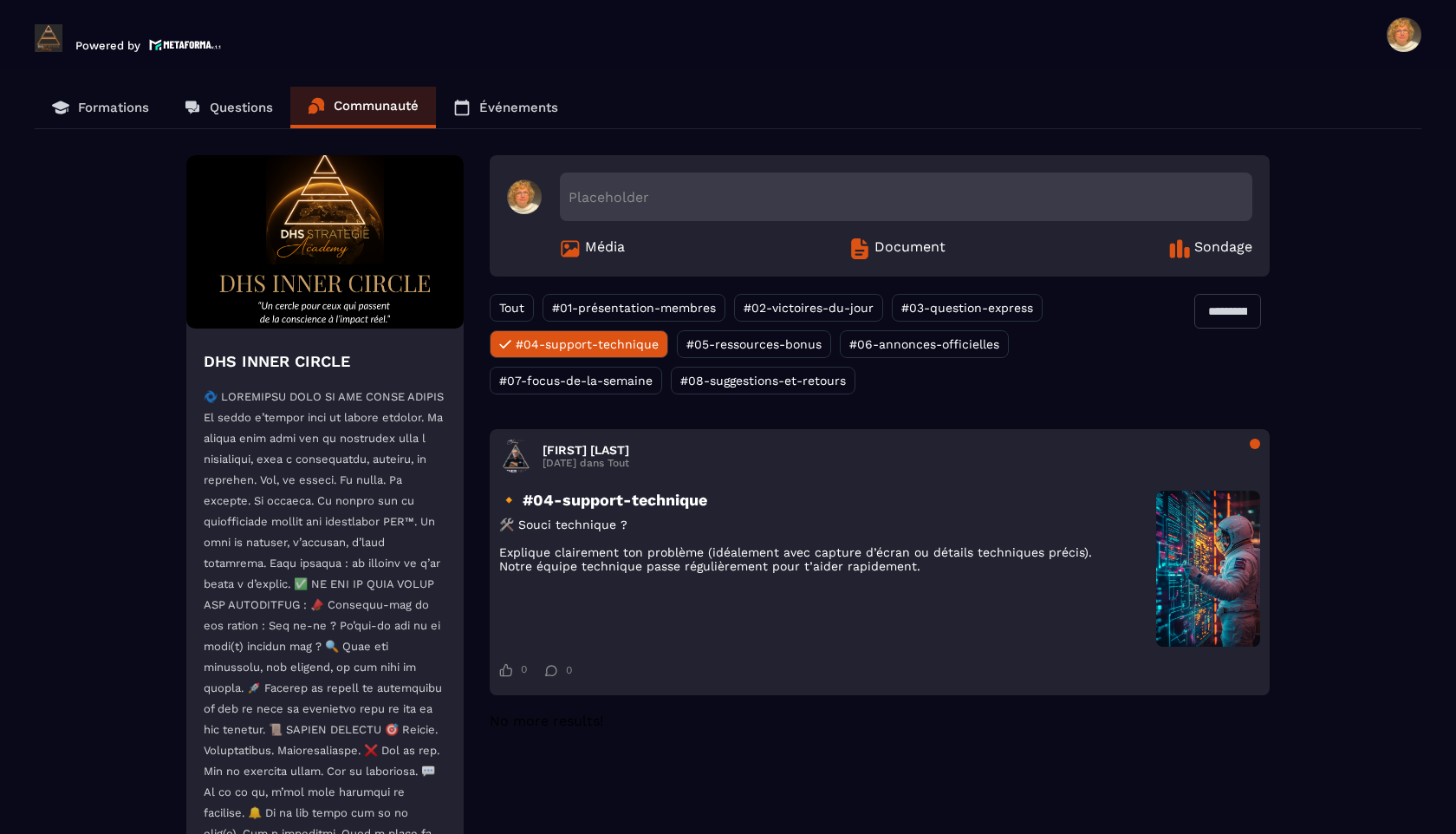 click on "#05-ressources-bonus" at bounding box center [754, 344] 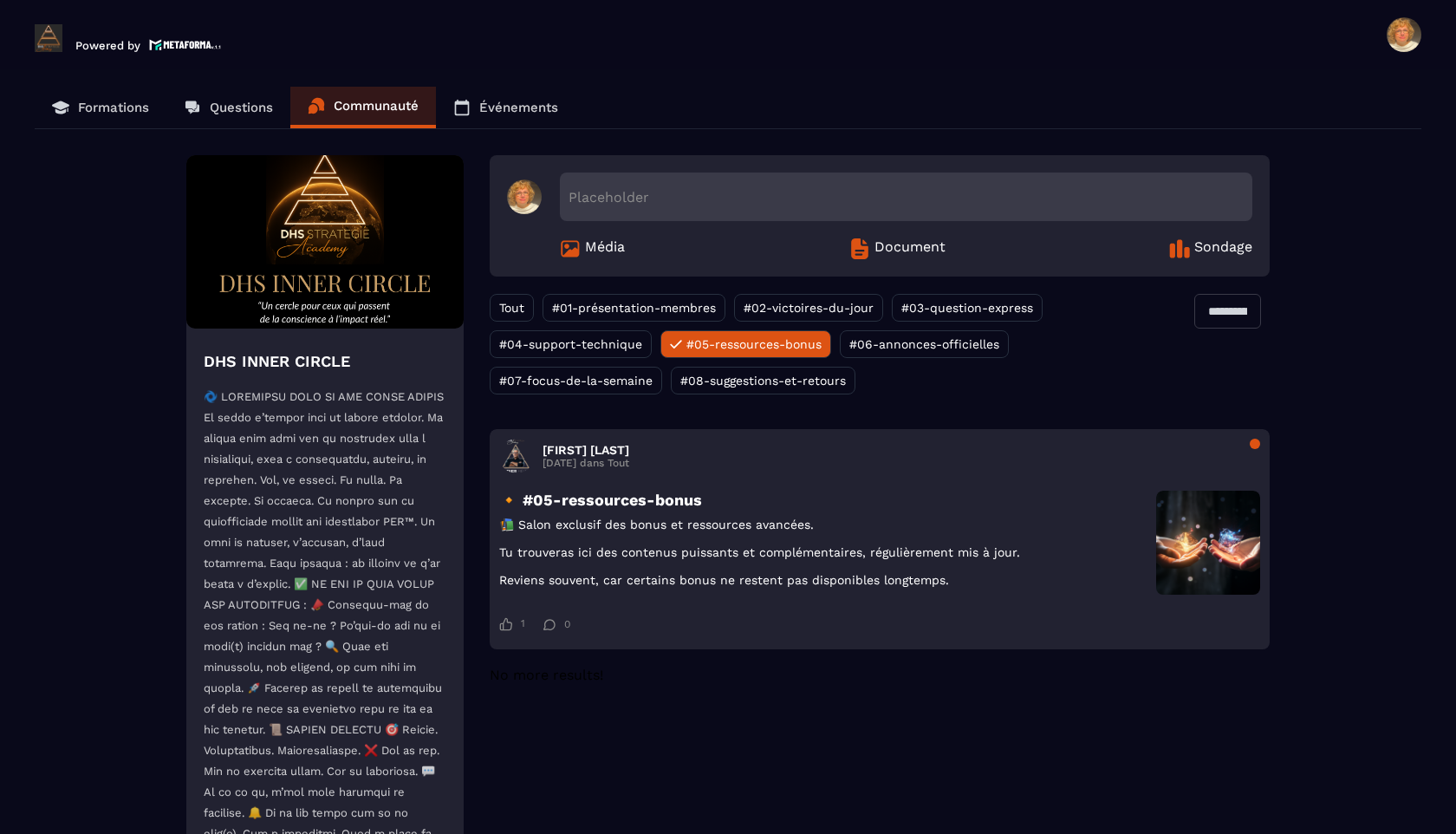 click on "#03-question-express" at bounding box center (967, 308) 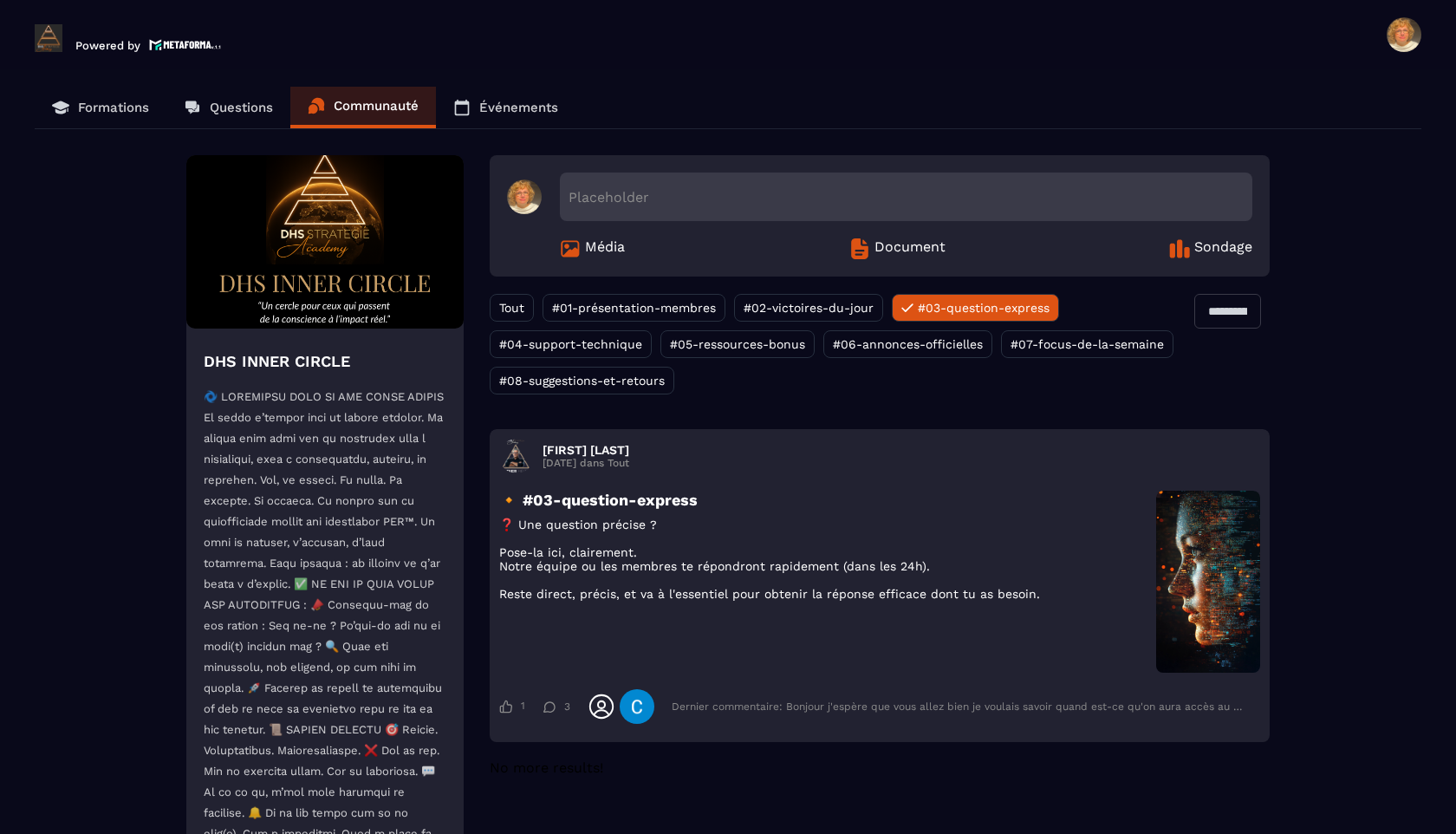click on "#06-annonces-officielles" at bounding box center (907, 344) 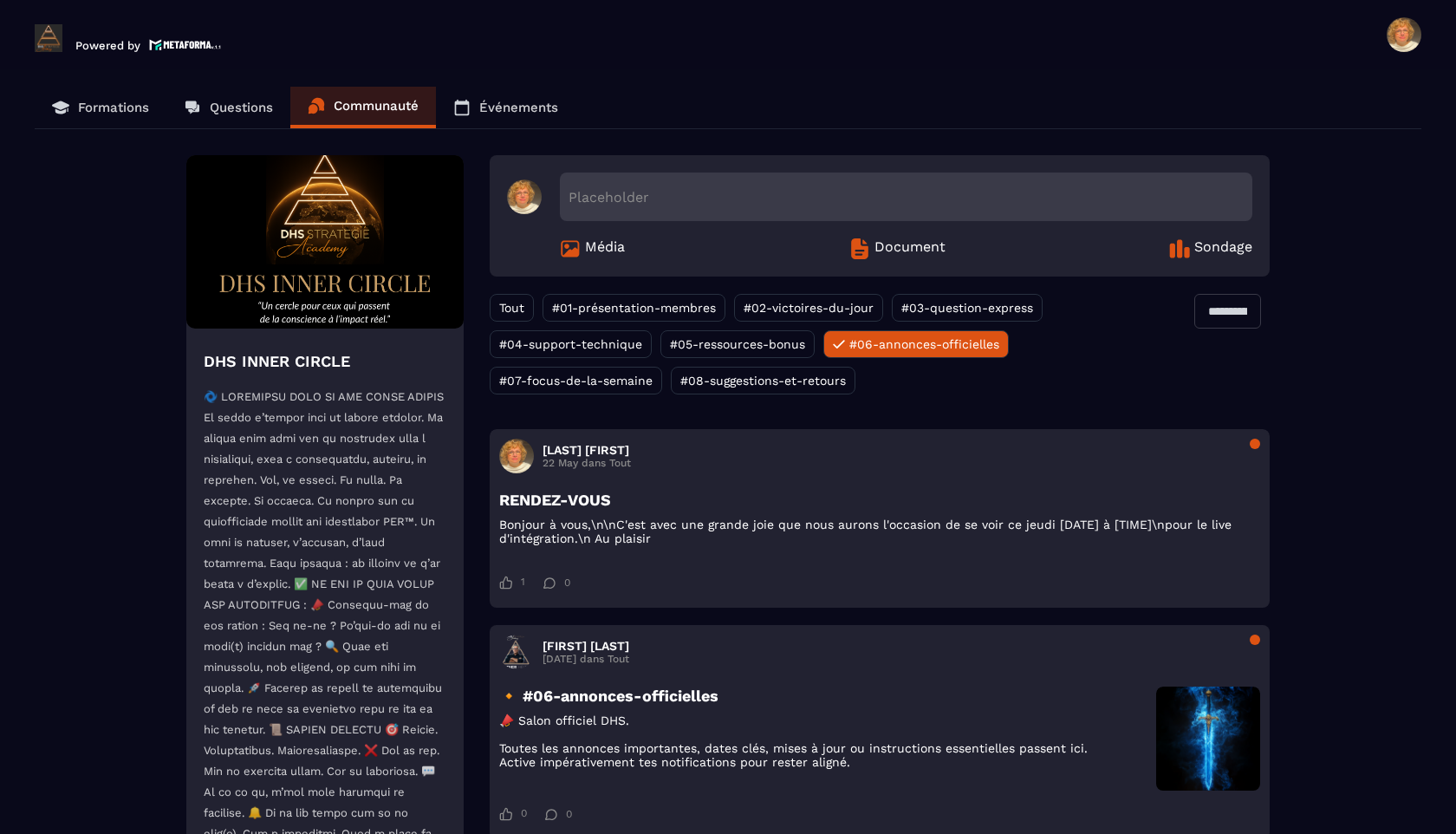 click on "#08-suggestions-et-retours" at bounding box center (763, 381) 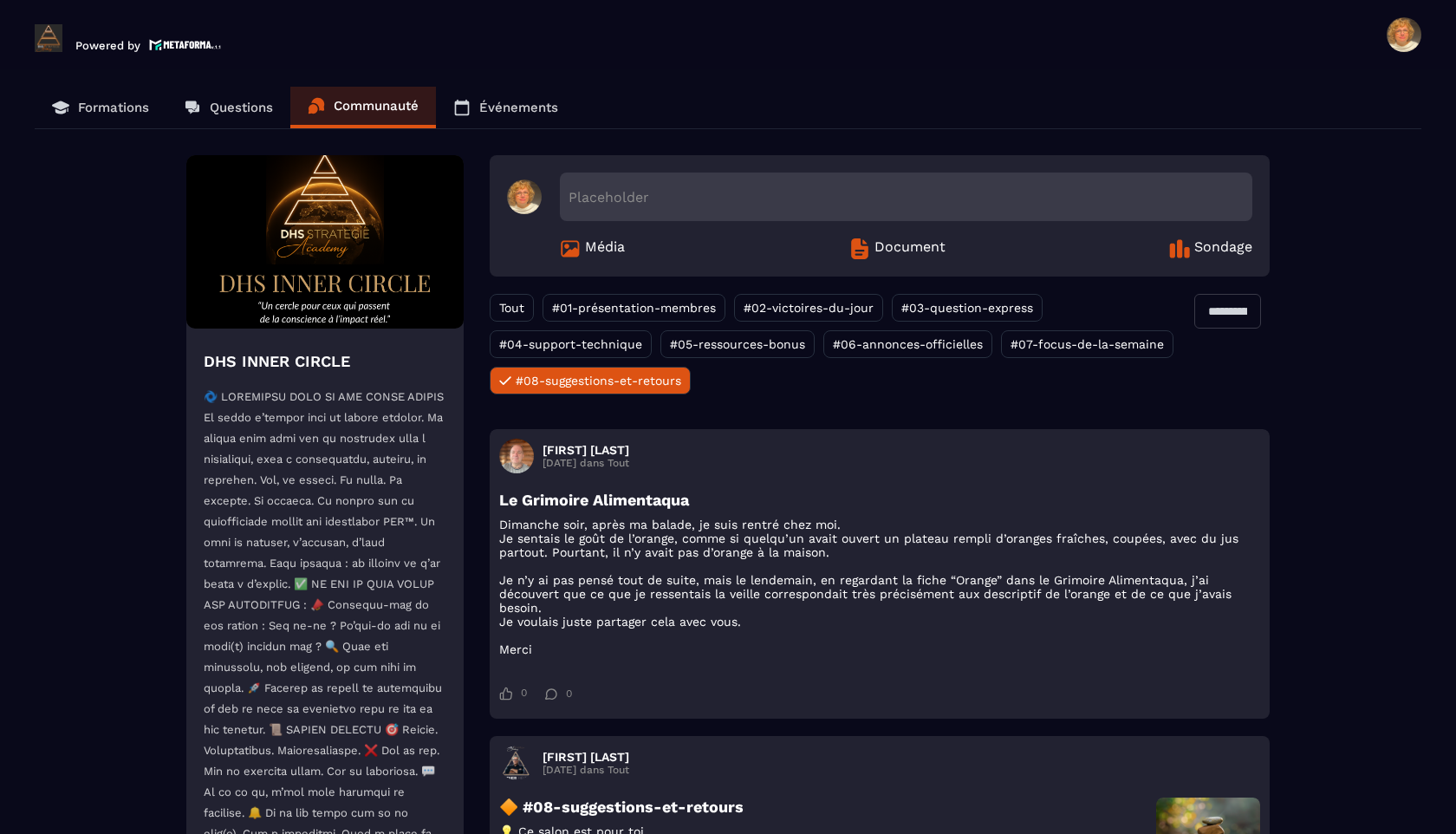 click on "#01-présentation-membres" at bounding box center (634, 308) 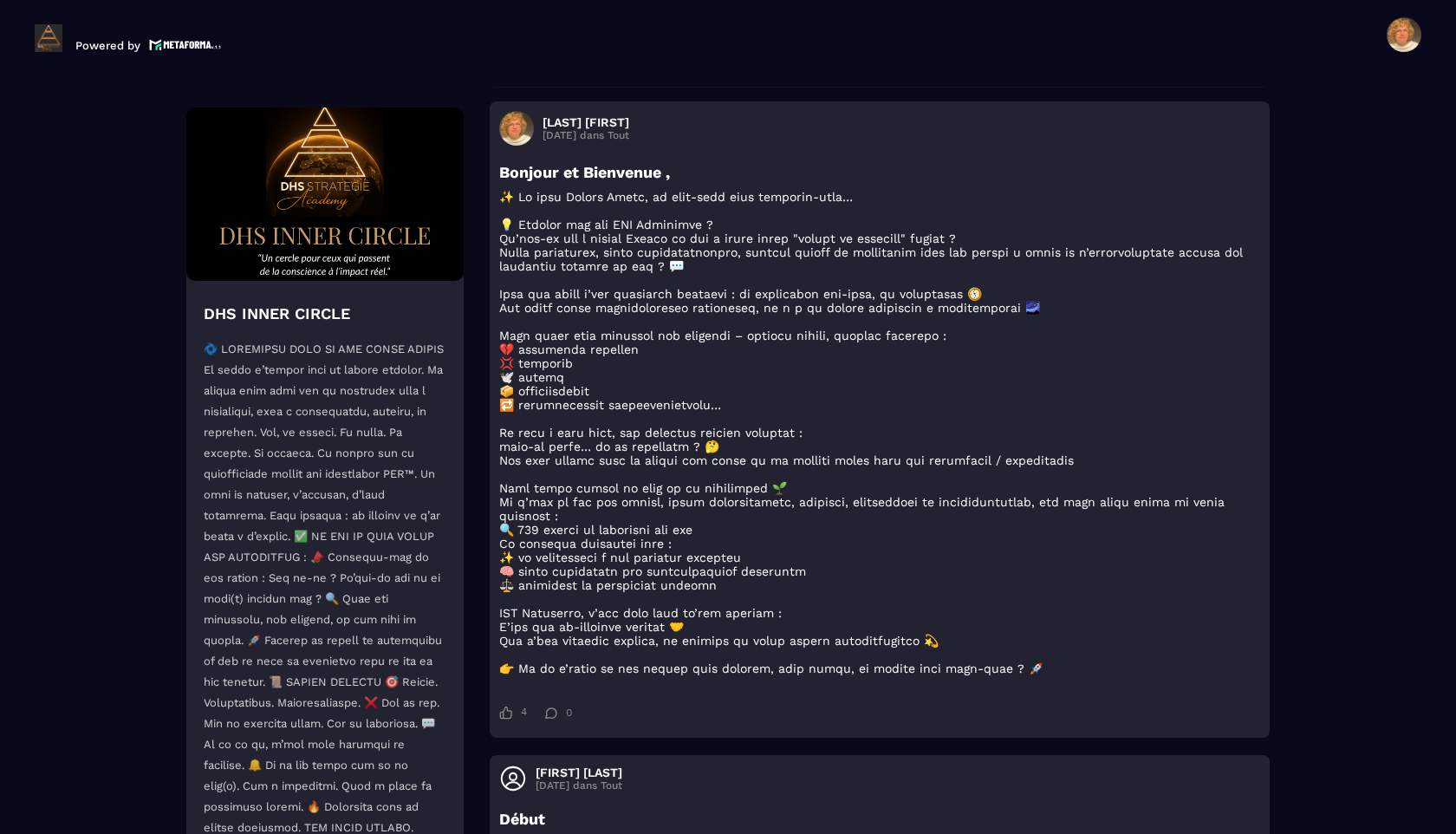 scroll, scrollTop: 0, scrollLeft: 0, axis: both 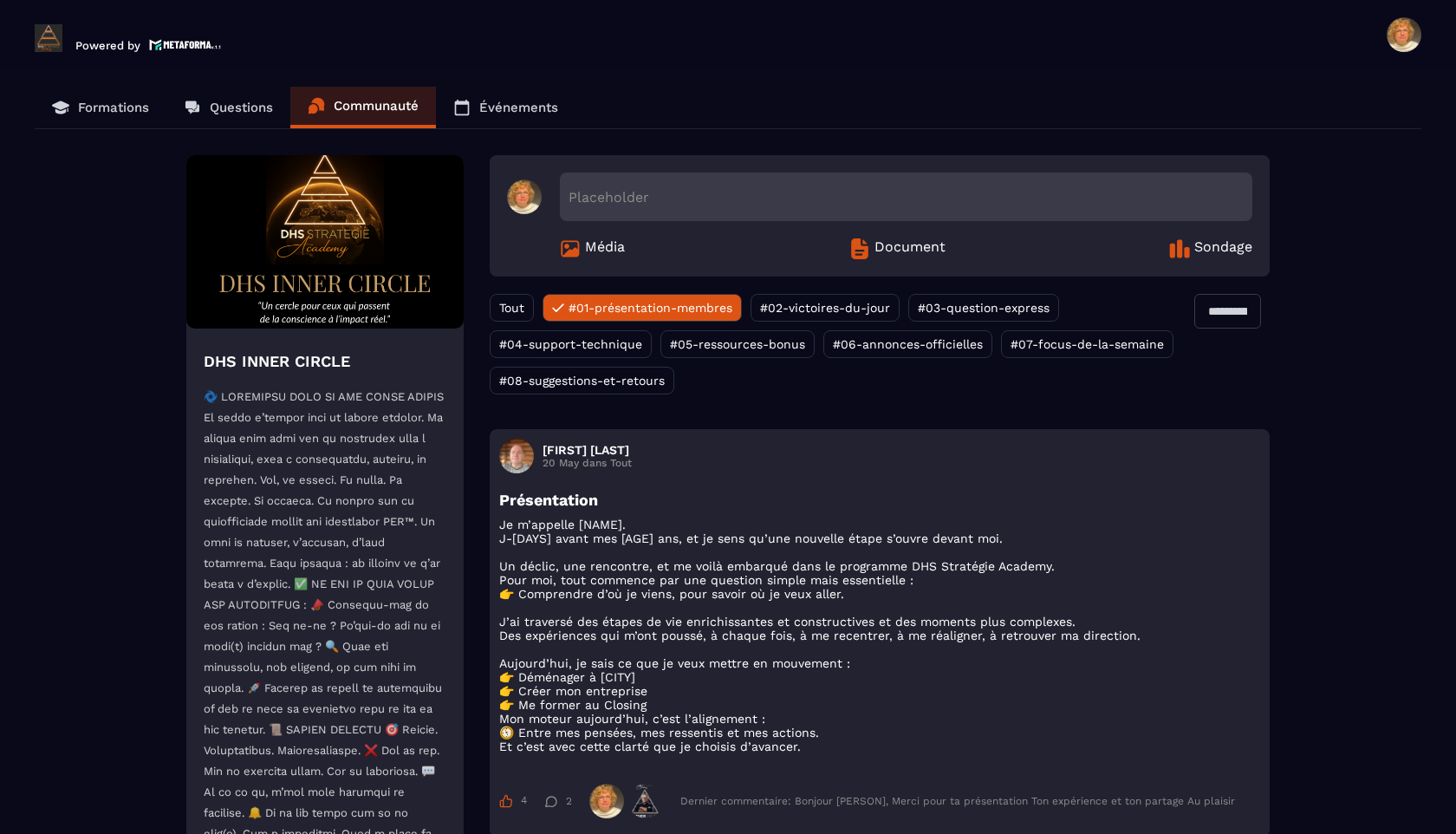 click on "#06-annonces-officielles" at bounding box center (907, 344) 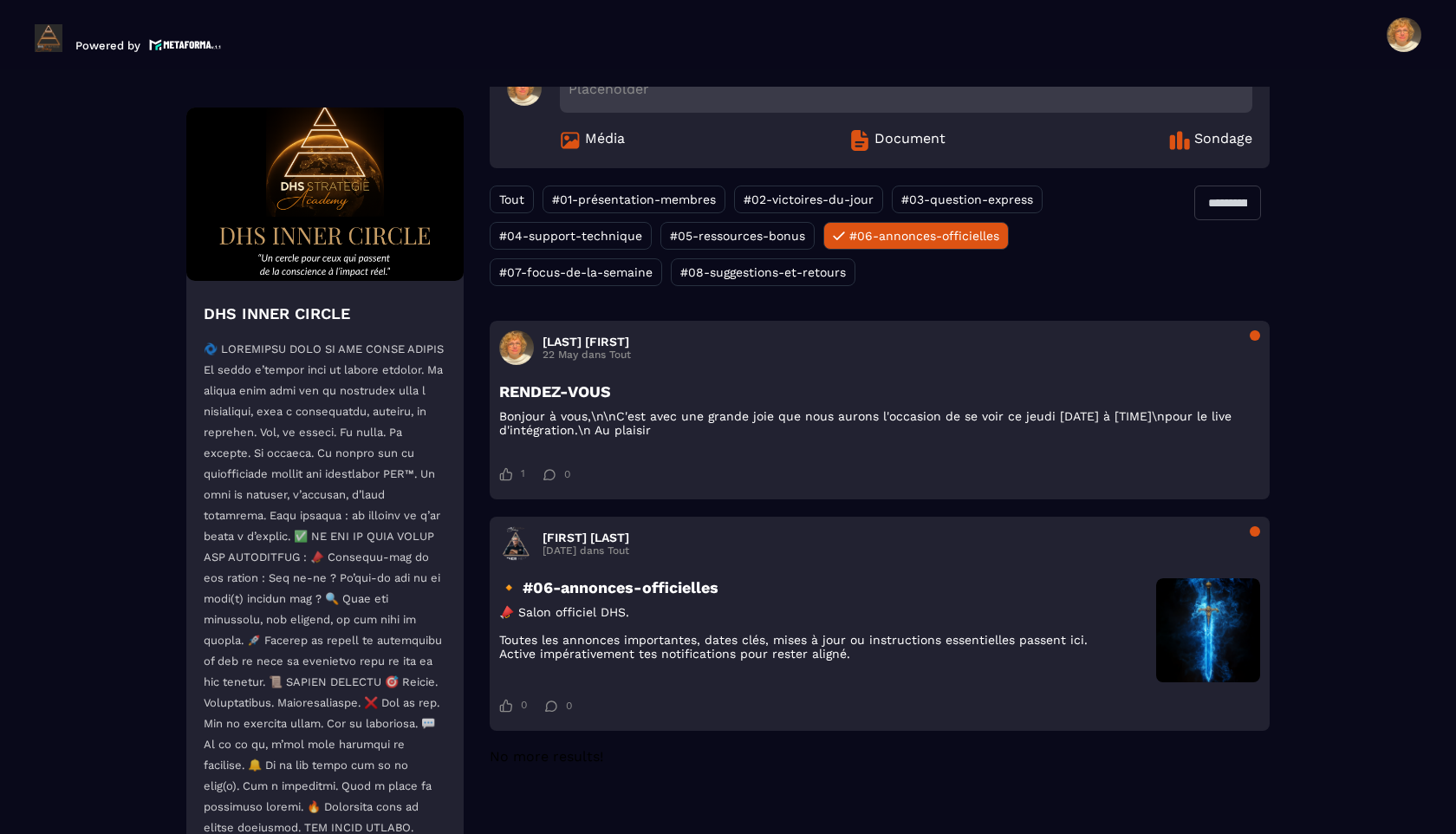 scroll, scrollTop: 0, scrollLeft: 0, axis: both 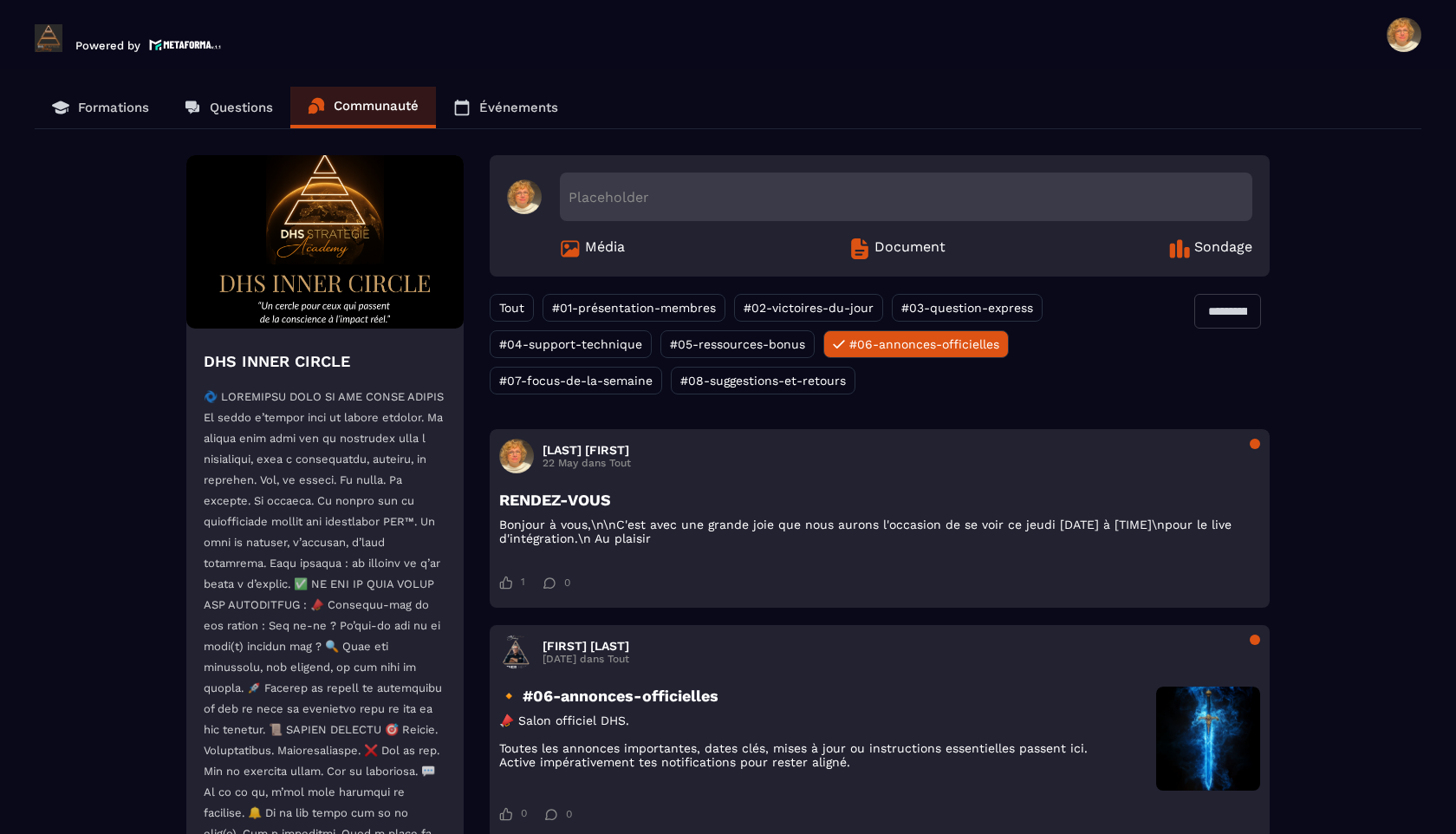 click on "Événements" at bounding box center (518, 108) 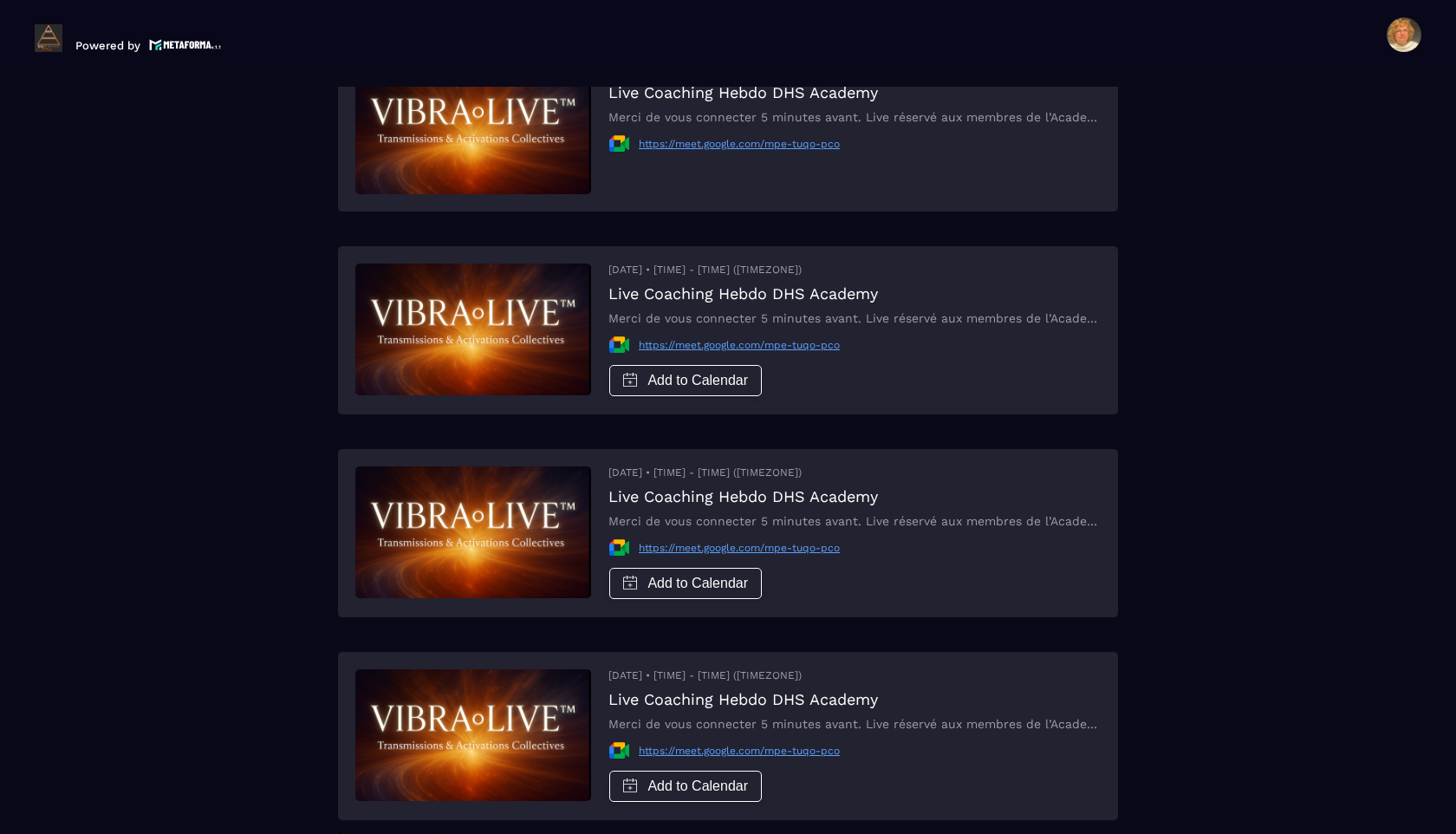 scroll, scrollTop: 183, scrollLeft: 0, axis: vertical 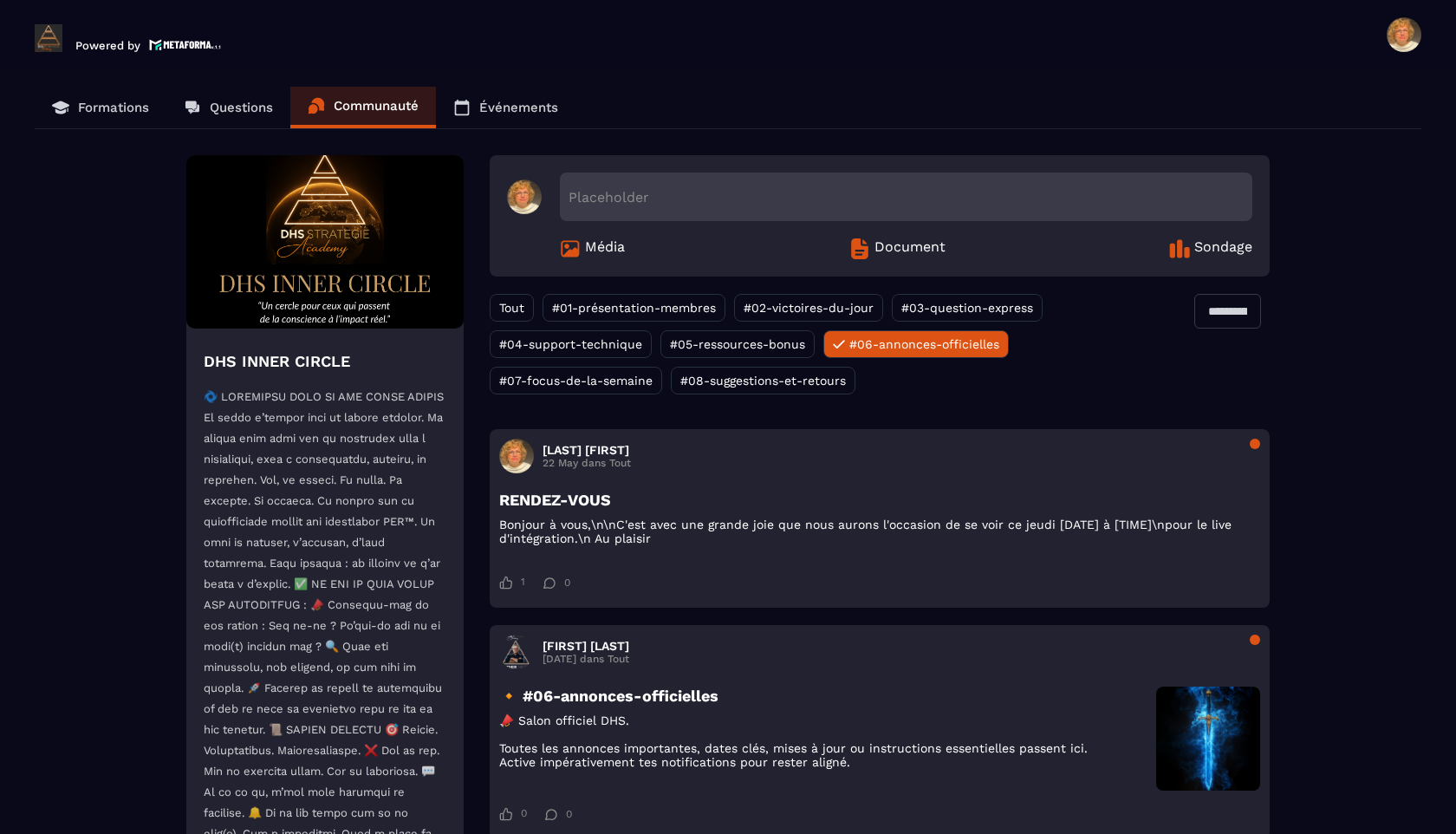 click on "#05-ressources-bonus" at bounding box center [738, 344] 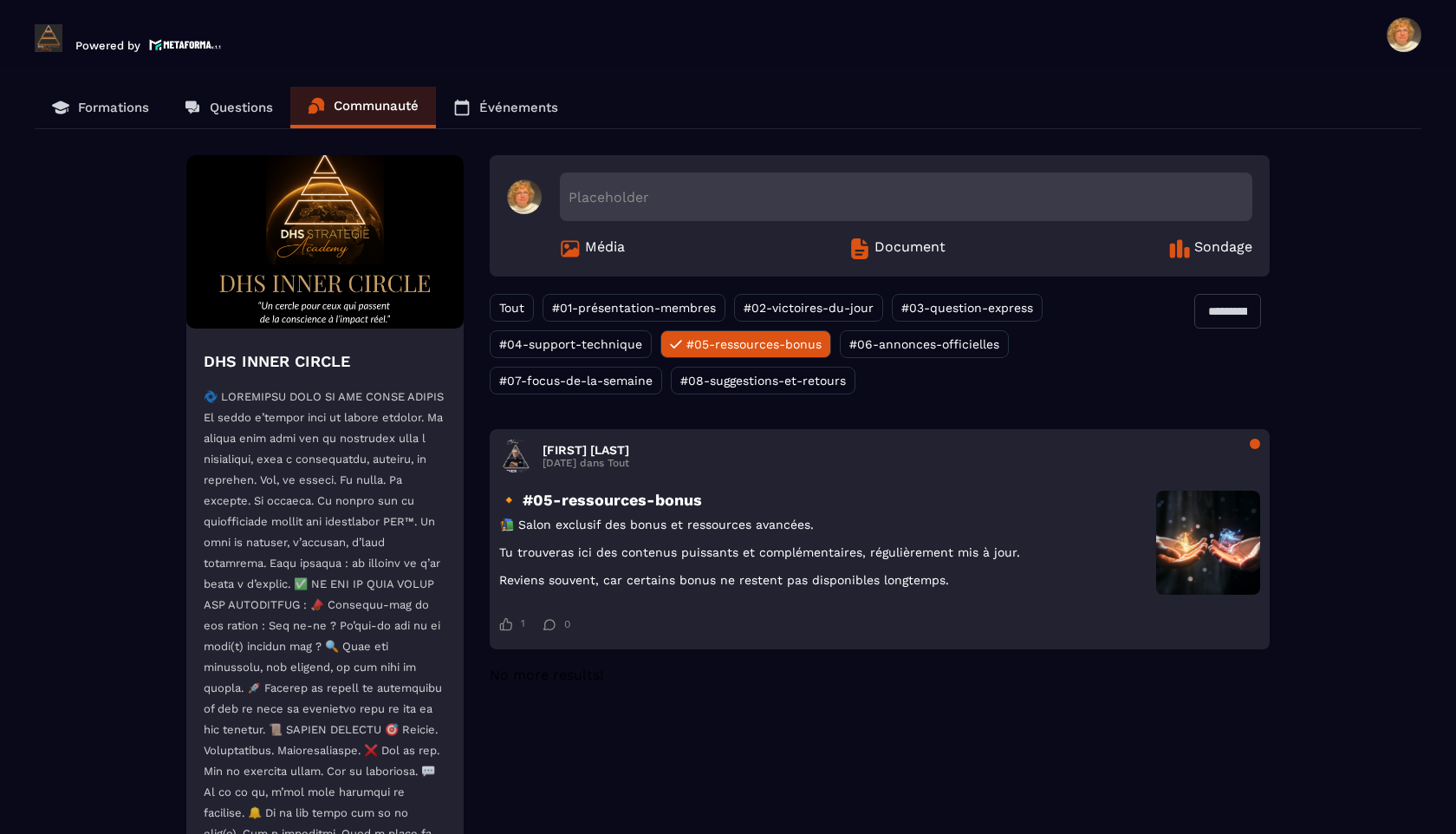 click on "#04-support-technique" at bounding box center [570, 344] 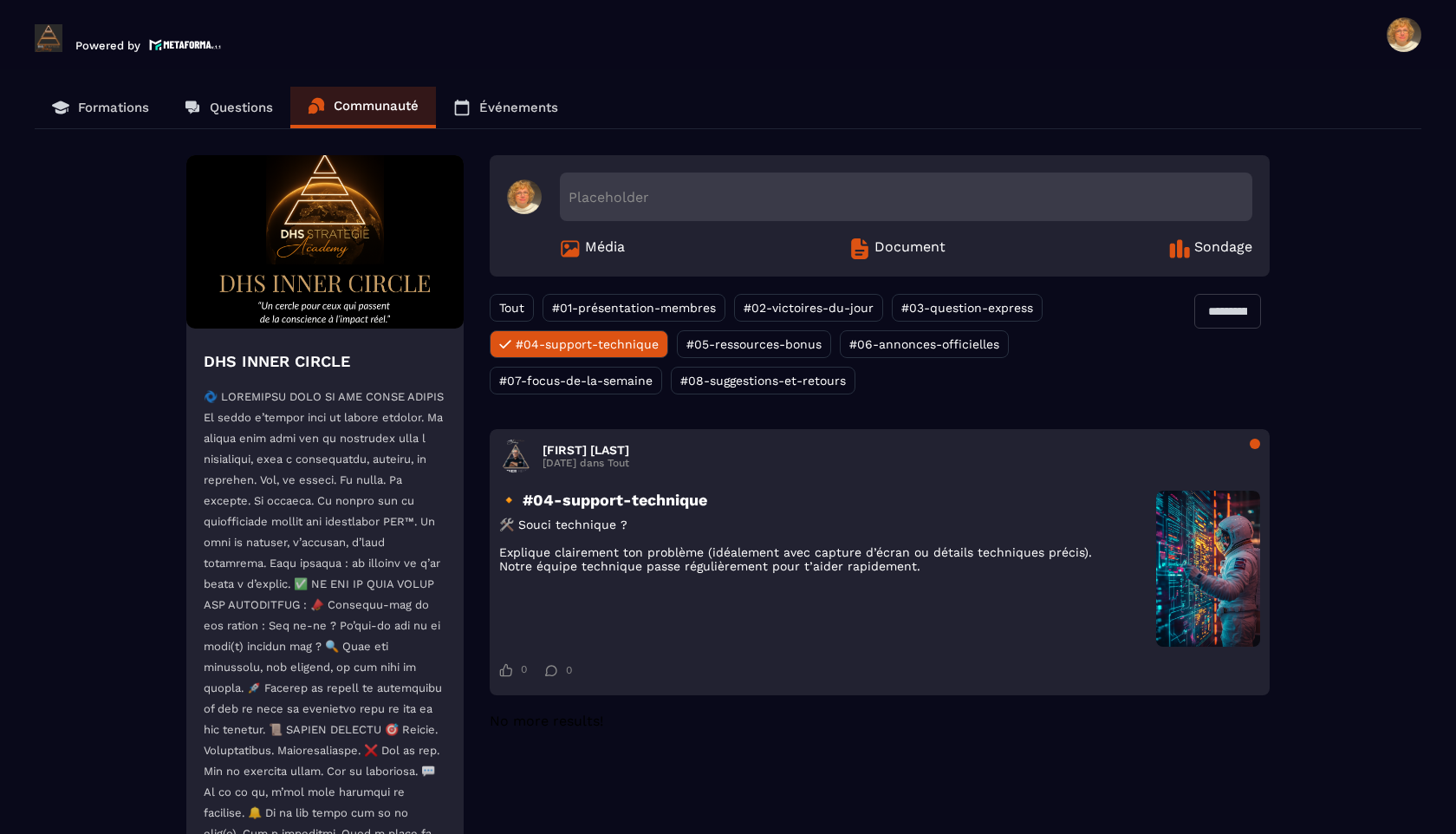 click on "#07-focus-de-la-semaine" at bounding box center (575, 381) 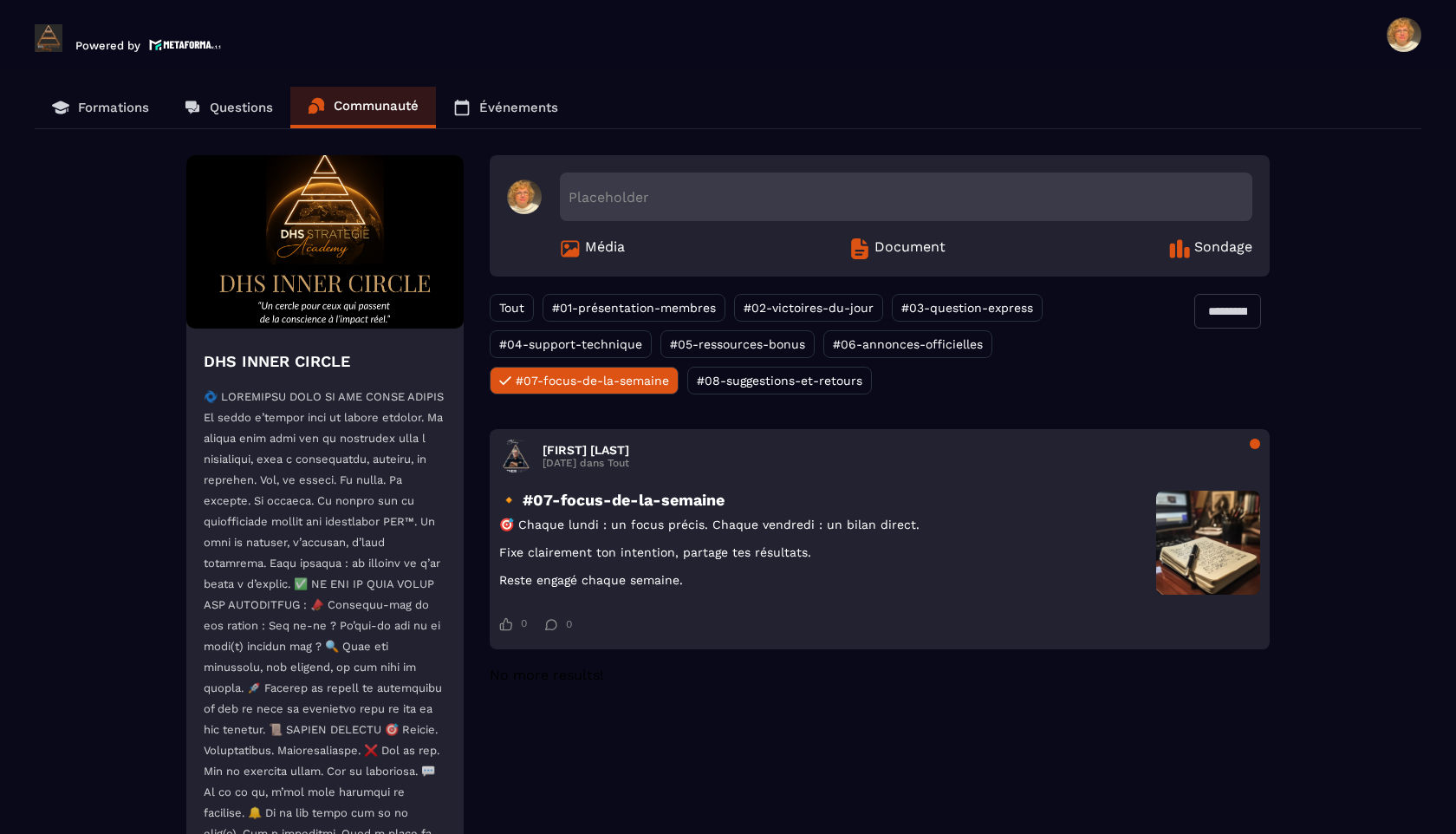 click on "#08-suggestions-et-retours" at bounding box center (779, 381) 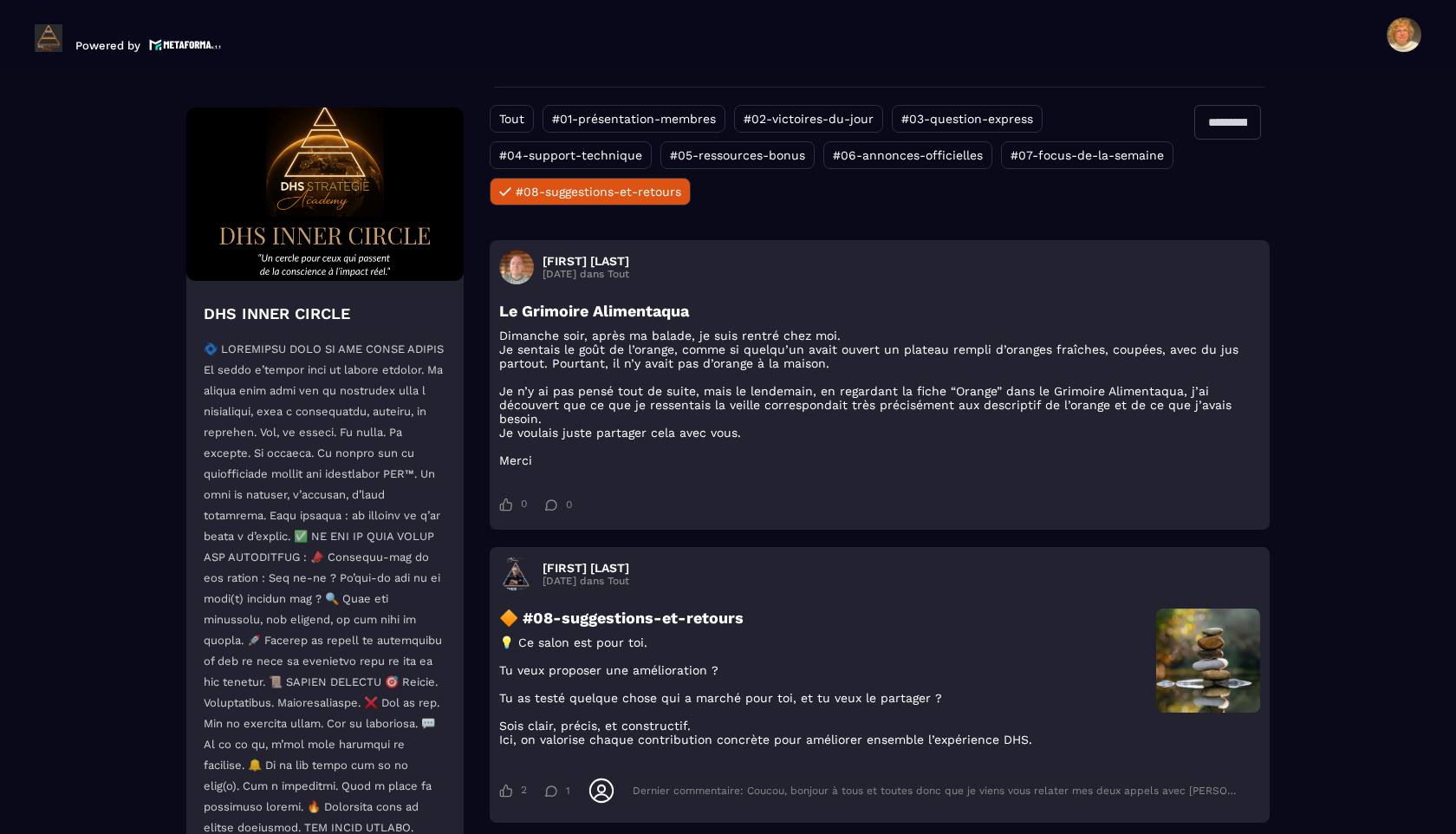 scroll, scrollTop: 0, scrollLeft: 0, axis: both 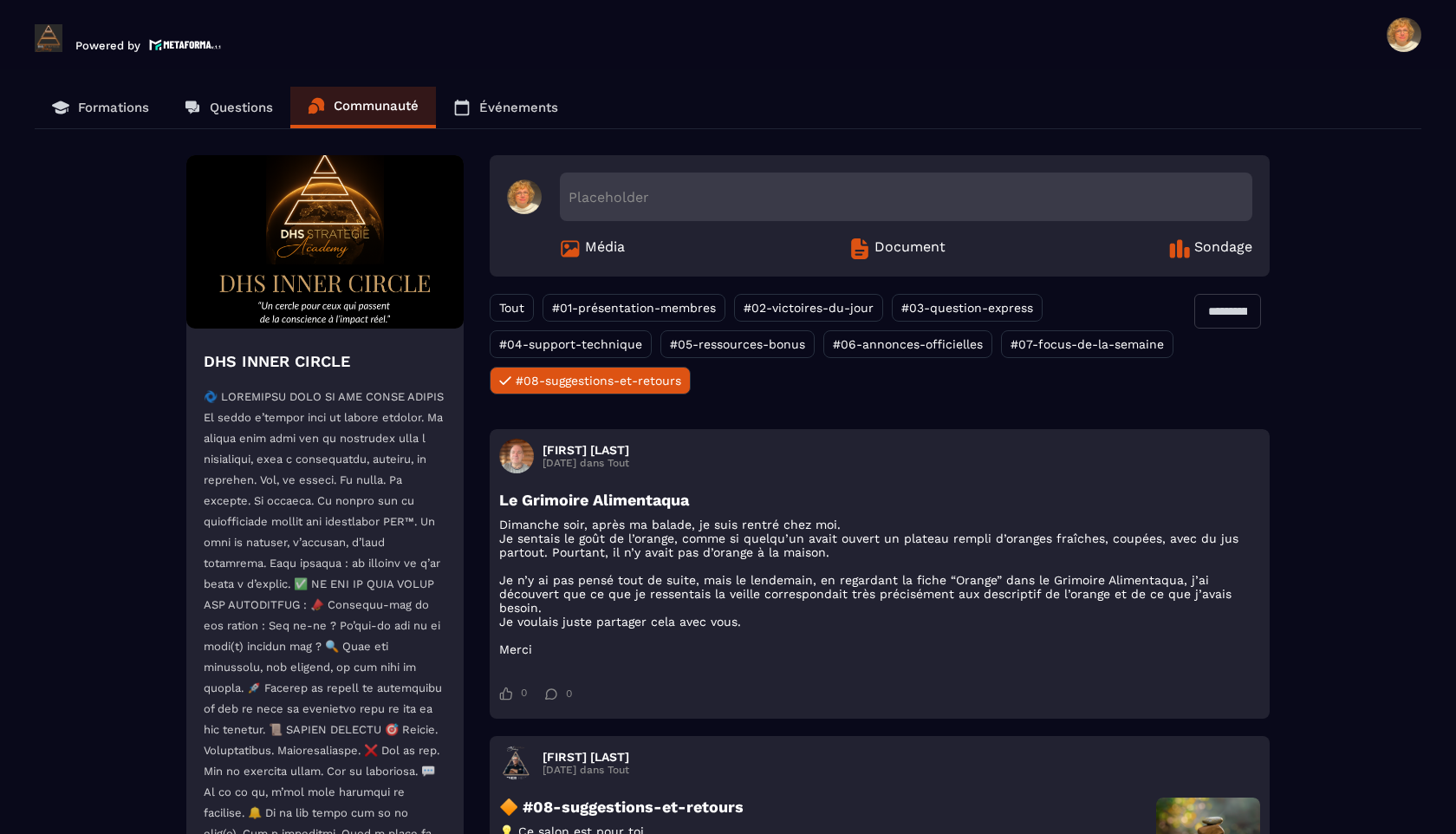 click on "#03-question-express" at bounding box center [967, 308] 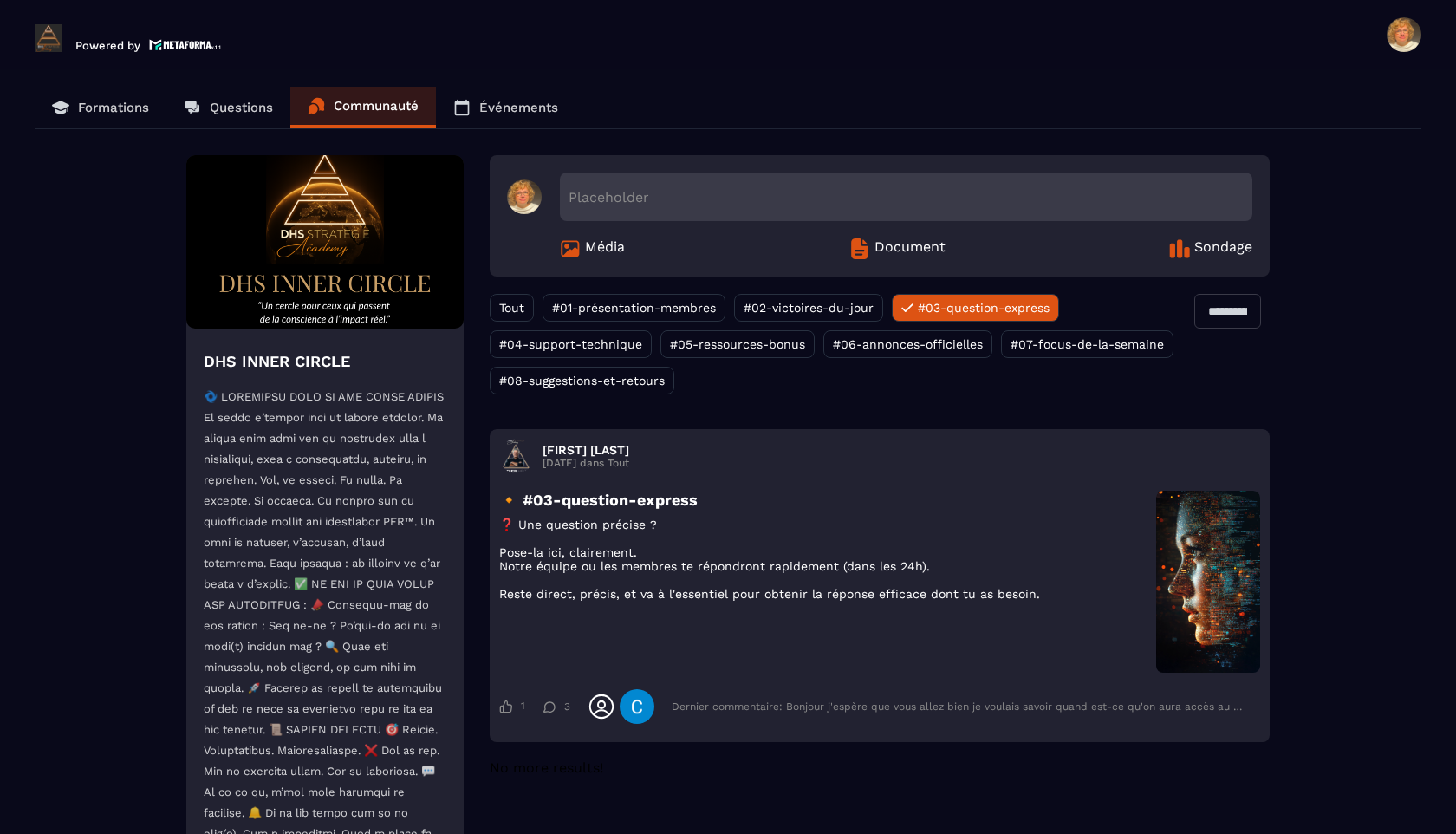 click on "#02-victoires-du-jour" at bounding box center [809, 308] 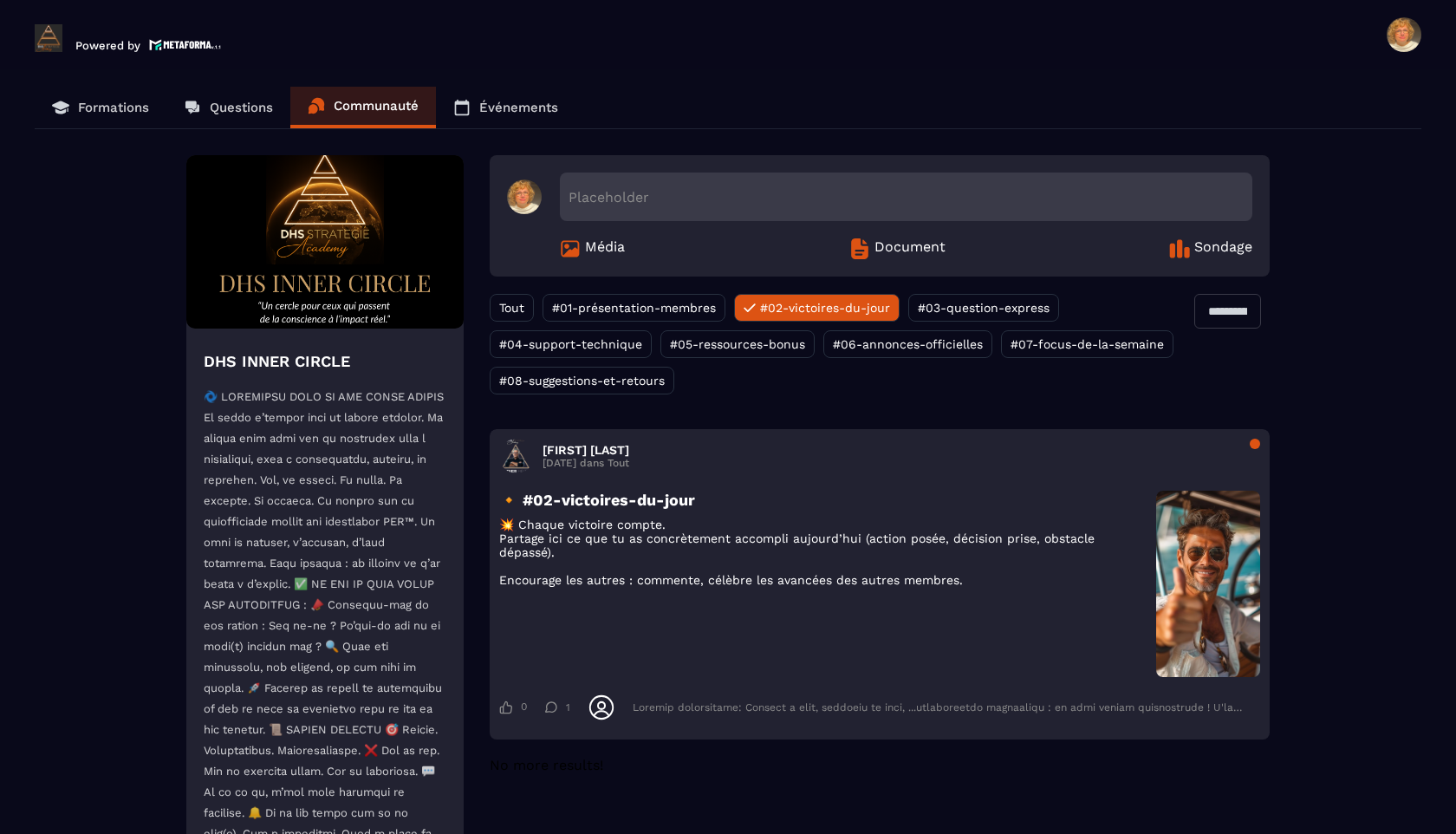 click on "#01-présentation-membres" at bounding box center (634, 308) 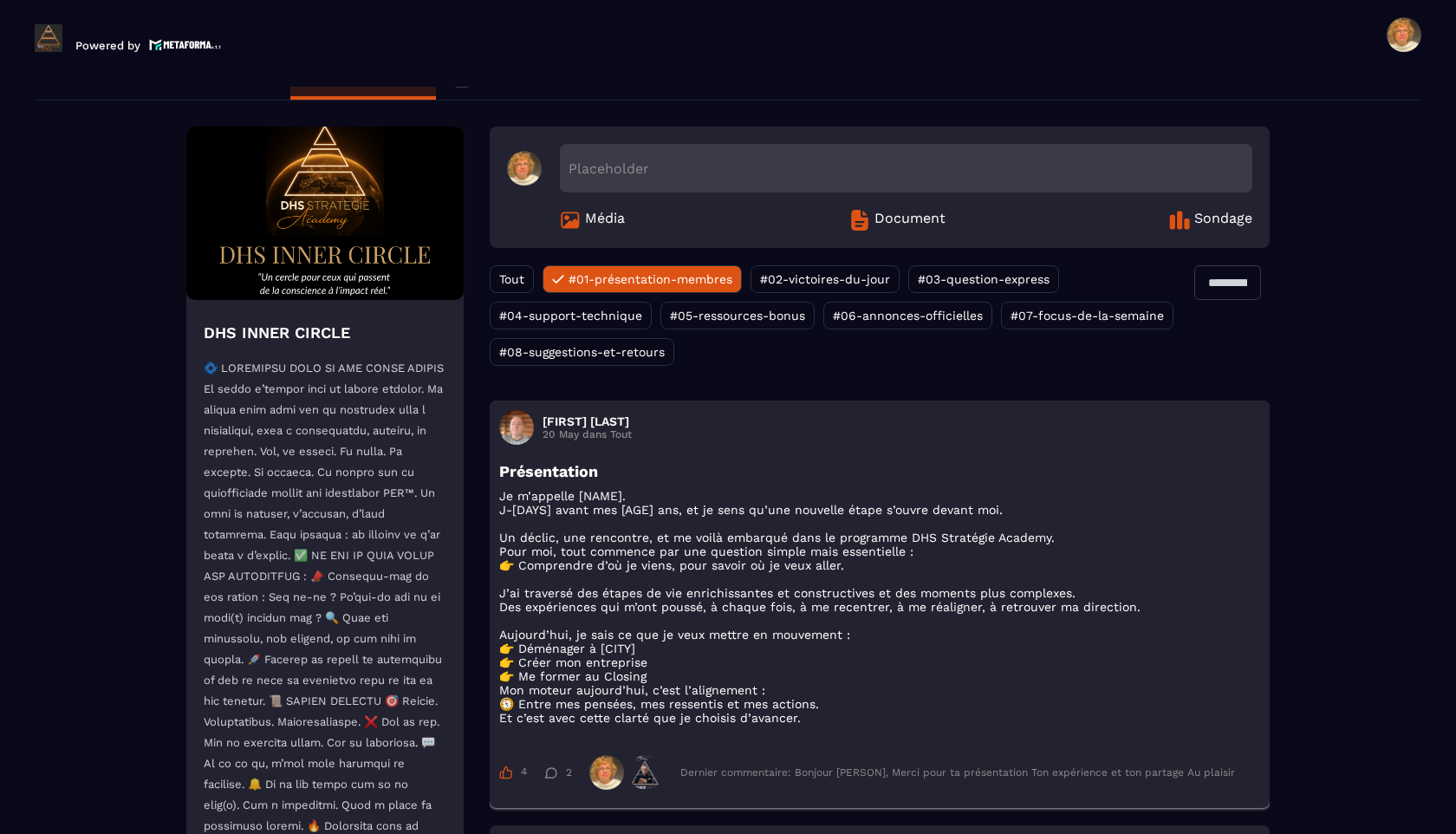 scroll, scrollTop: 0, scrollLeft: 0, axis: both 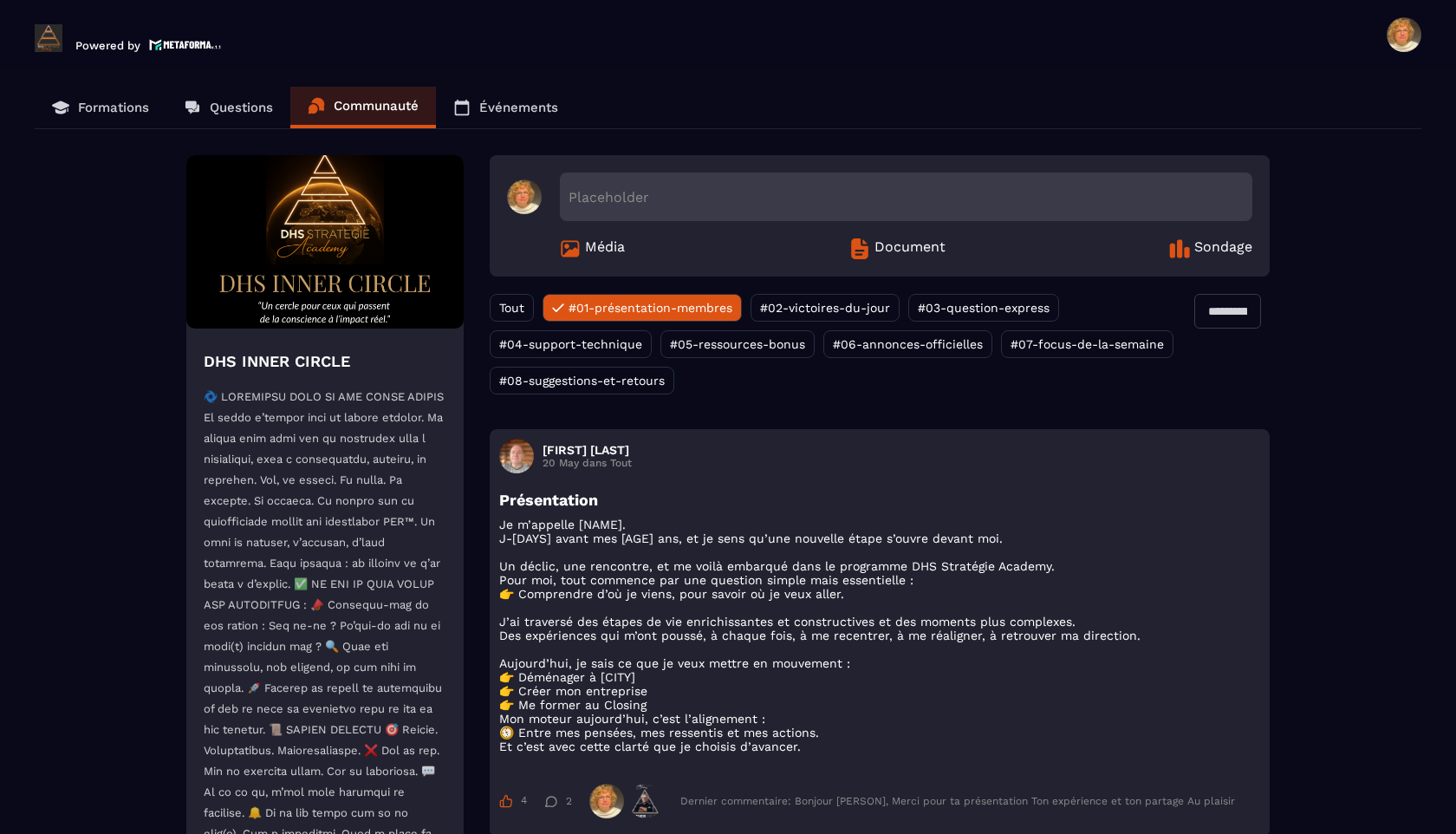 click on "#02-victoires-du-jour" at bounding box center (825, 308) 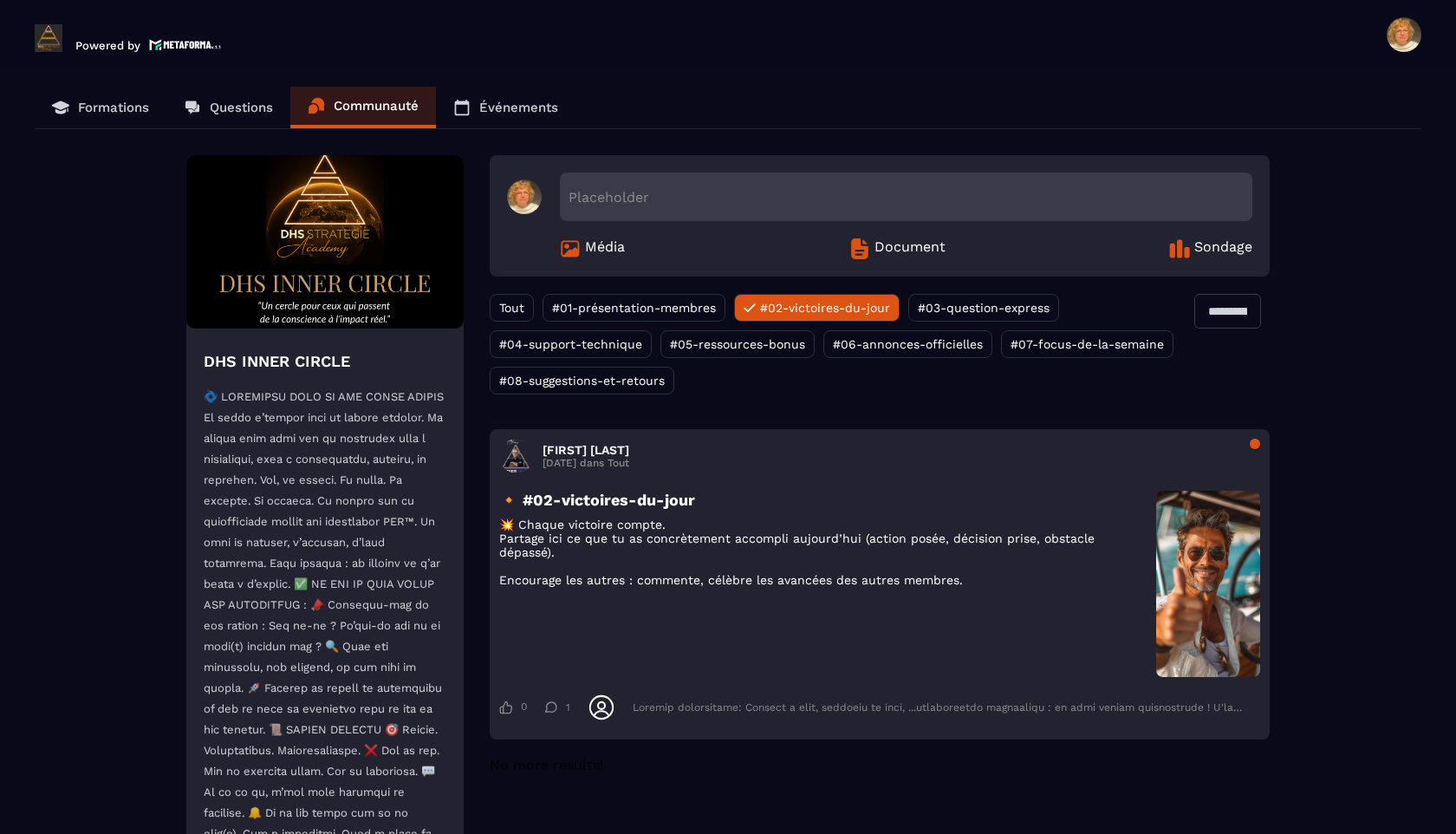 click on "Questions" at bounding box center [241, 108] 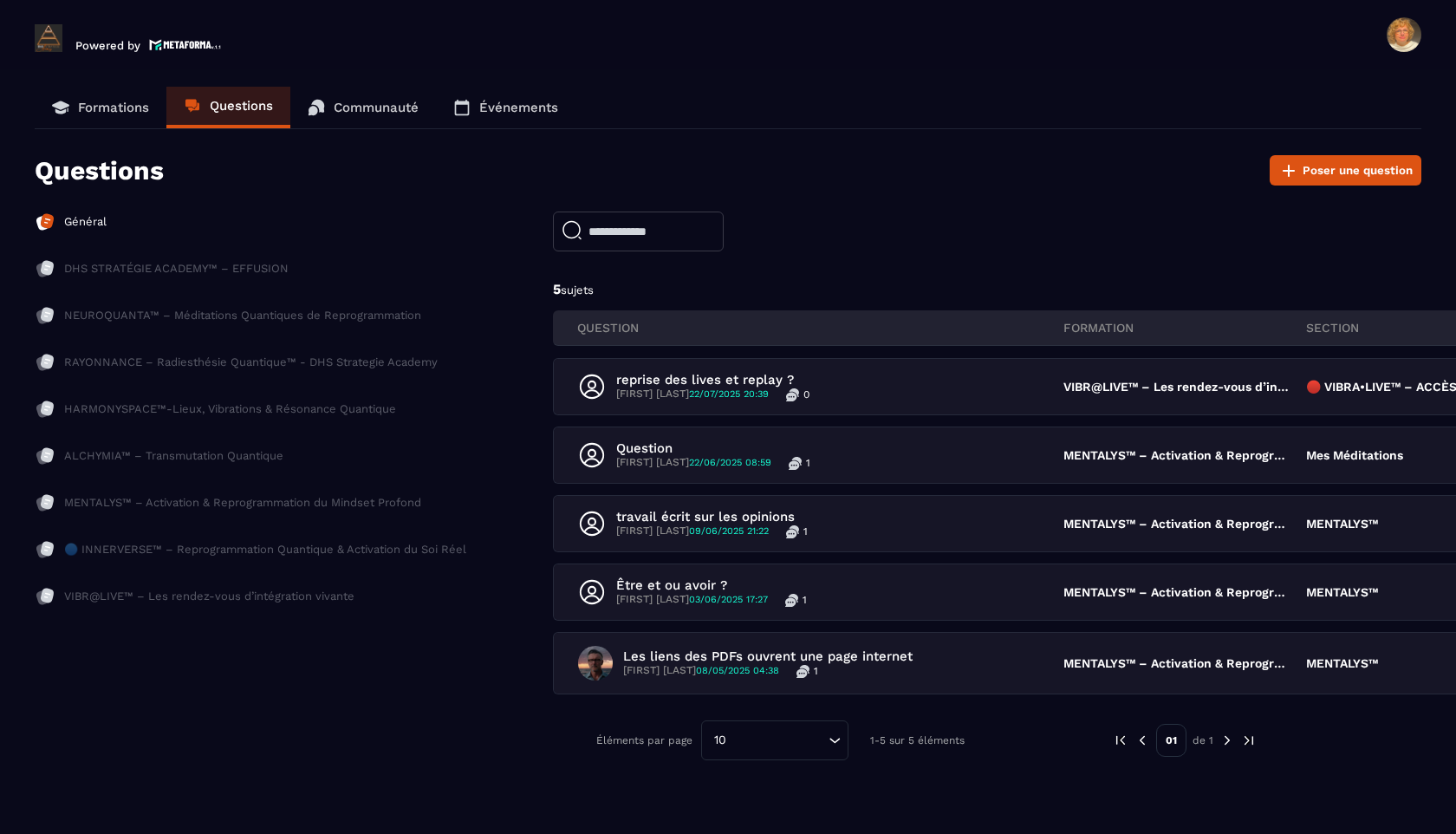 click 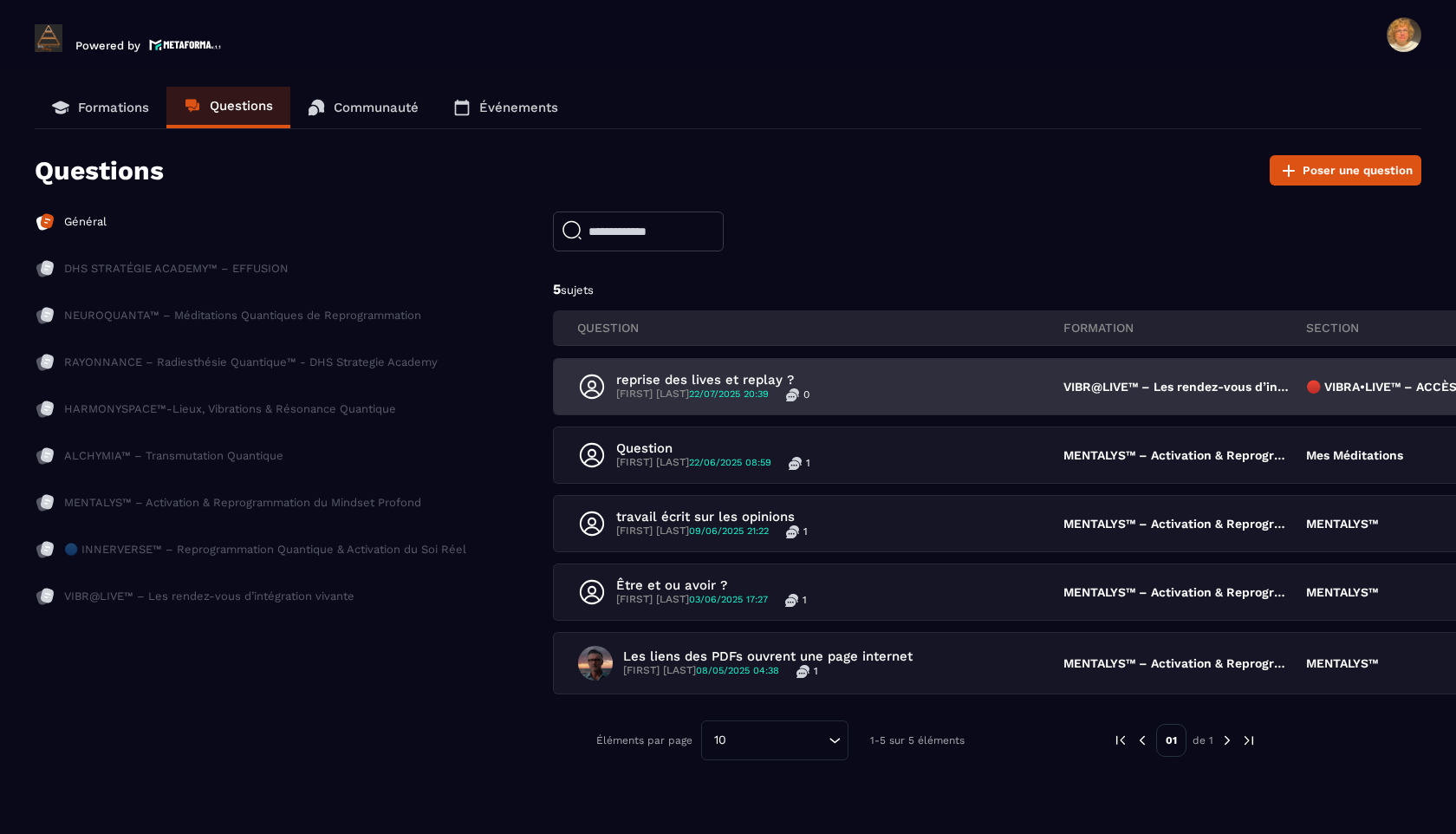 click on "reprise des lives et replay ? [PERSON] [DATE] [TIME] 0 VIBR@LIVE™ – Les rendez-vous d’intégration vivante 🔴 VIBRA•LIVE™ – ACCÈS HEBDOMADAIRE AUX SESSIONS EN DIRECT SE CONNECTER AU LIVE HEBDOMADAIRE" at bounding box center (1185, 387) 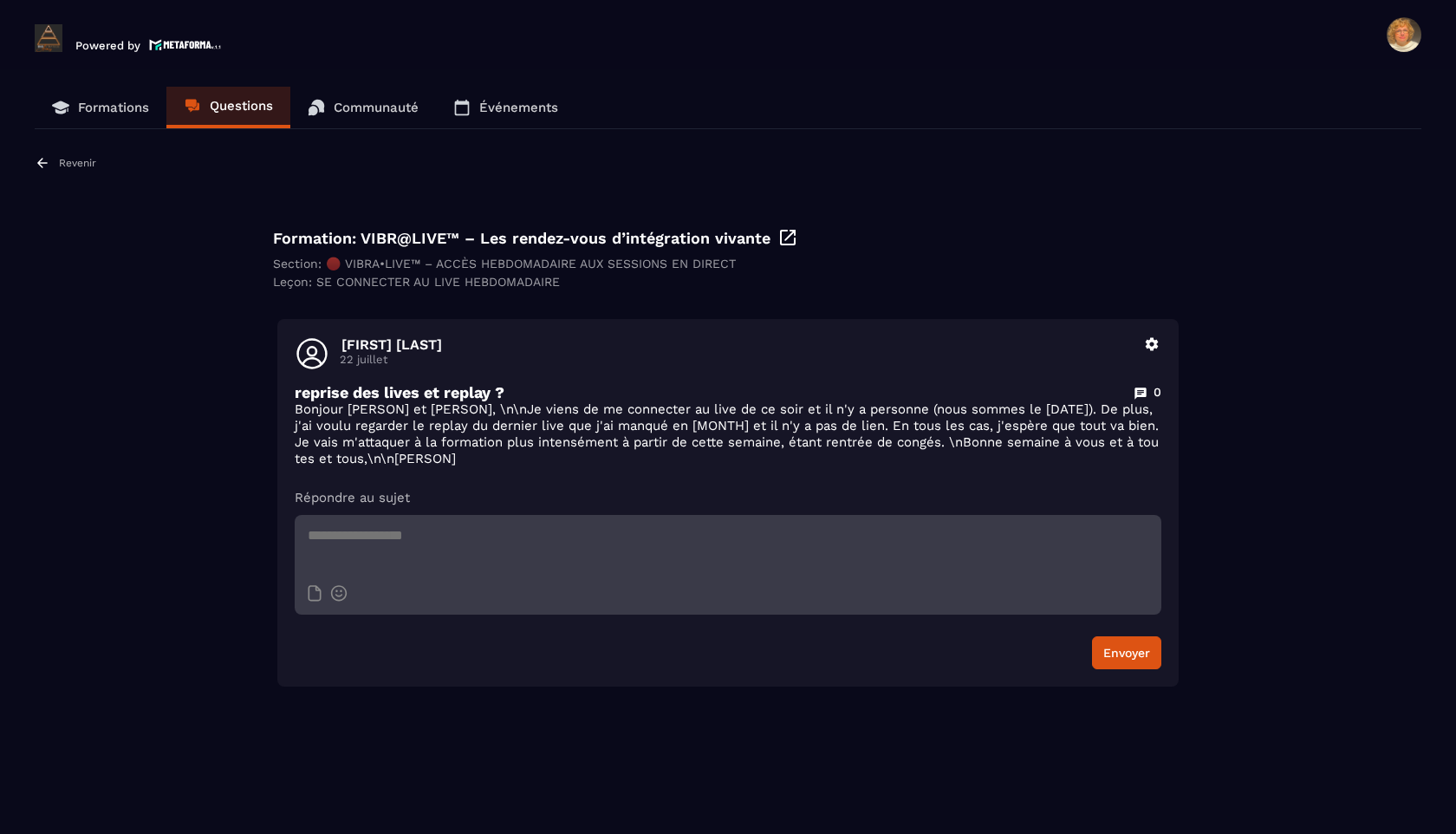 click on "Événements" at bounding box center (518, 108) 